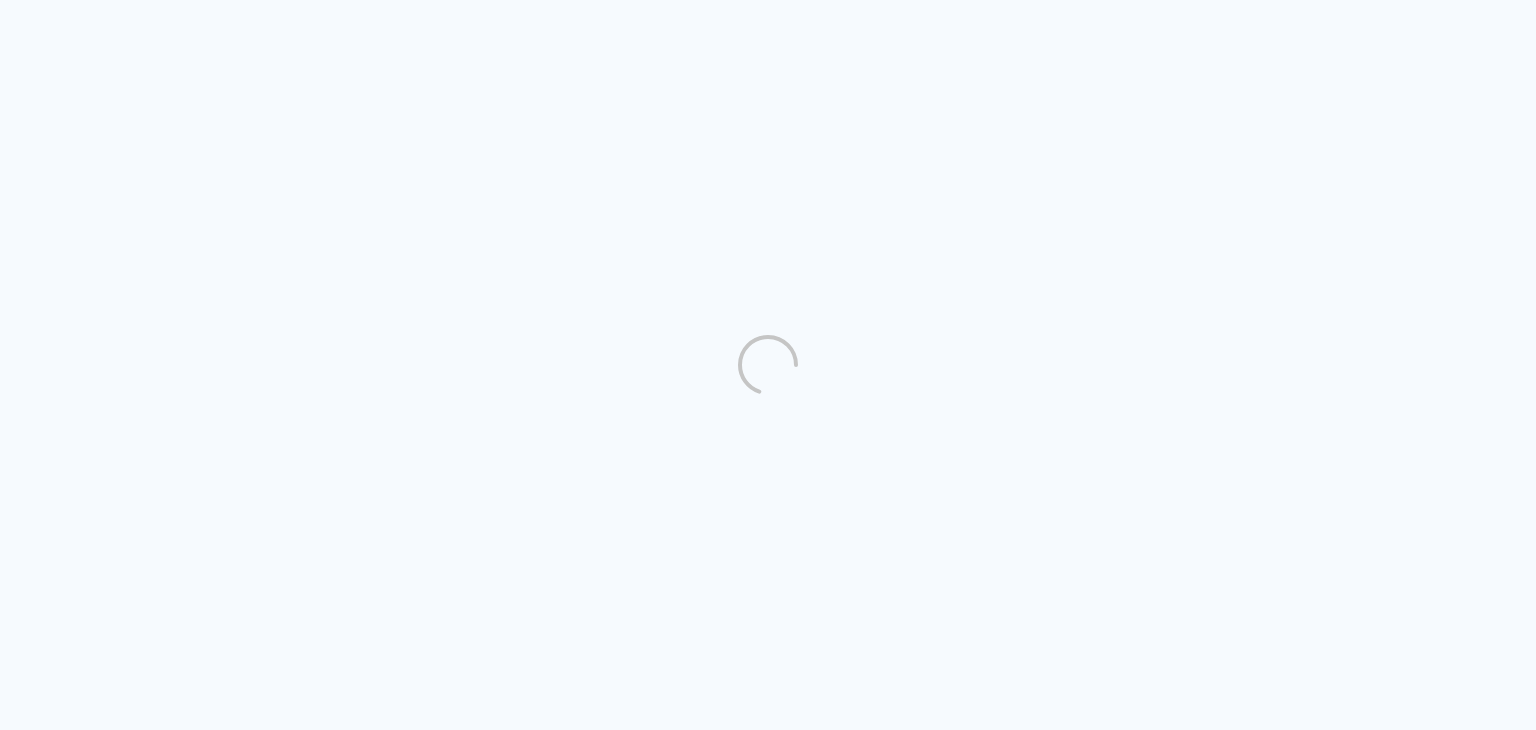 scroll, scrollTop: 0, scrollLeft: 0, axis: both 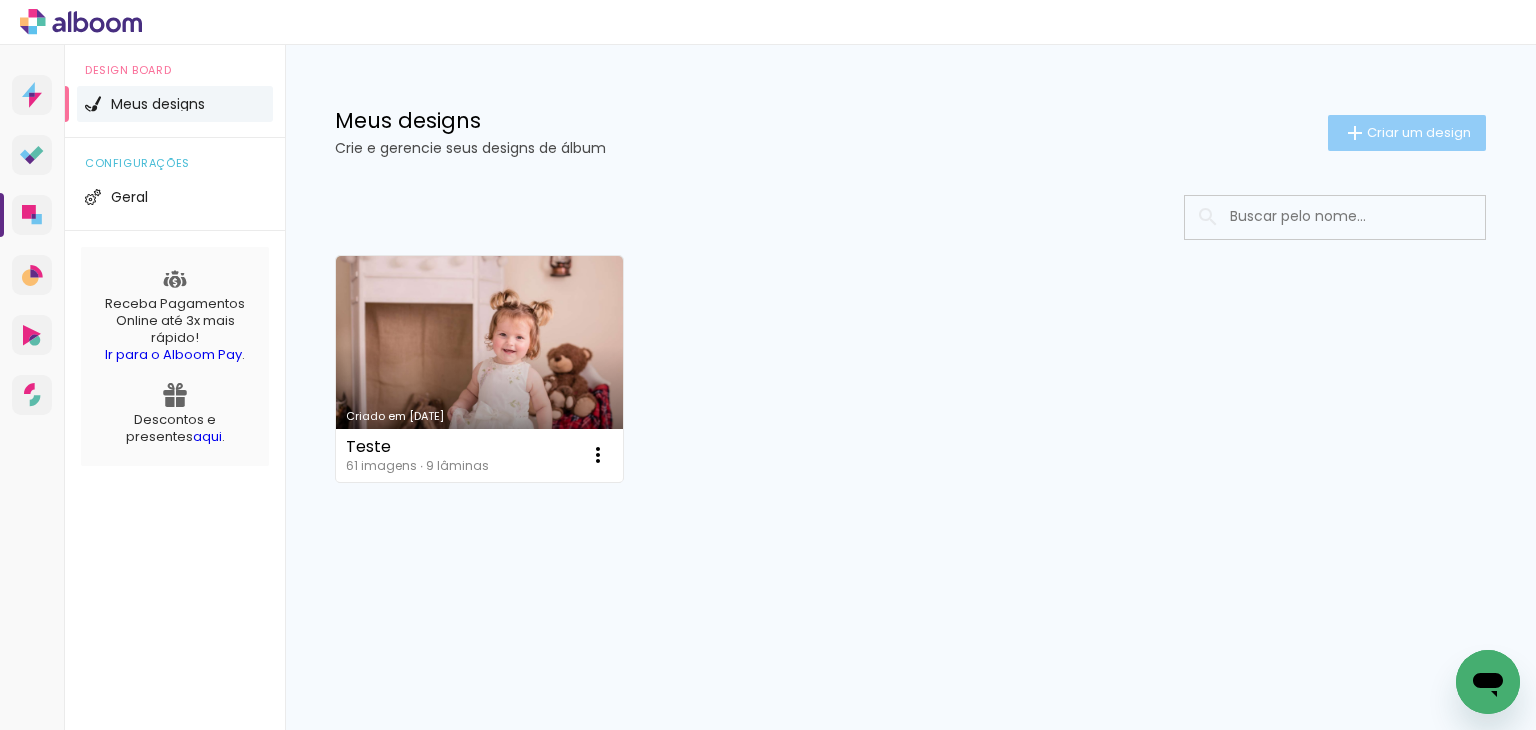 click on "Criar um design" 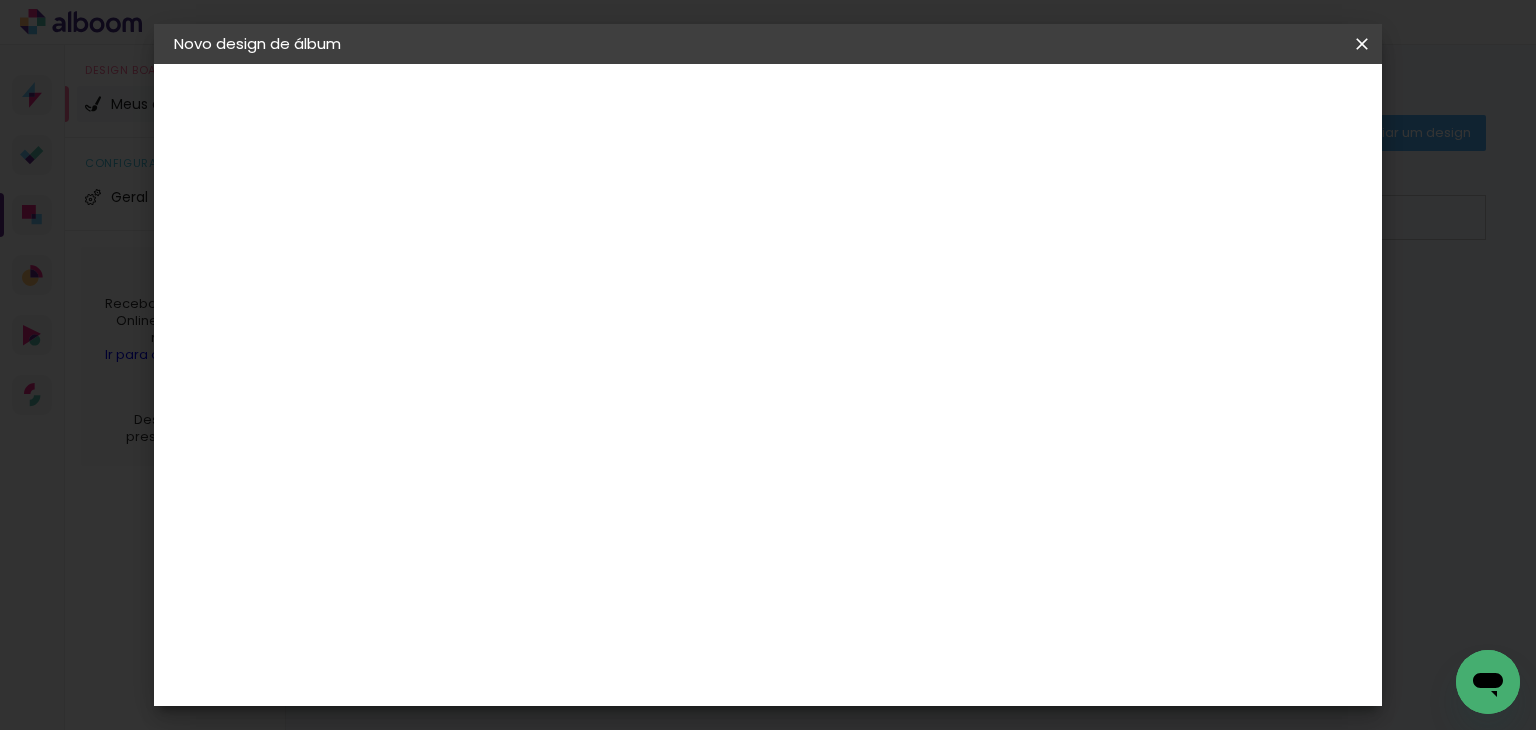 click at bounding box center (501, 268) 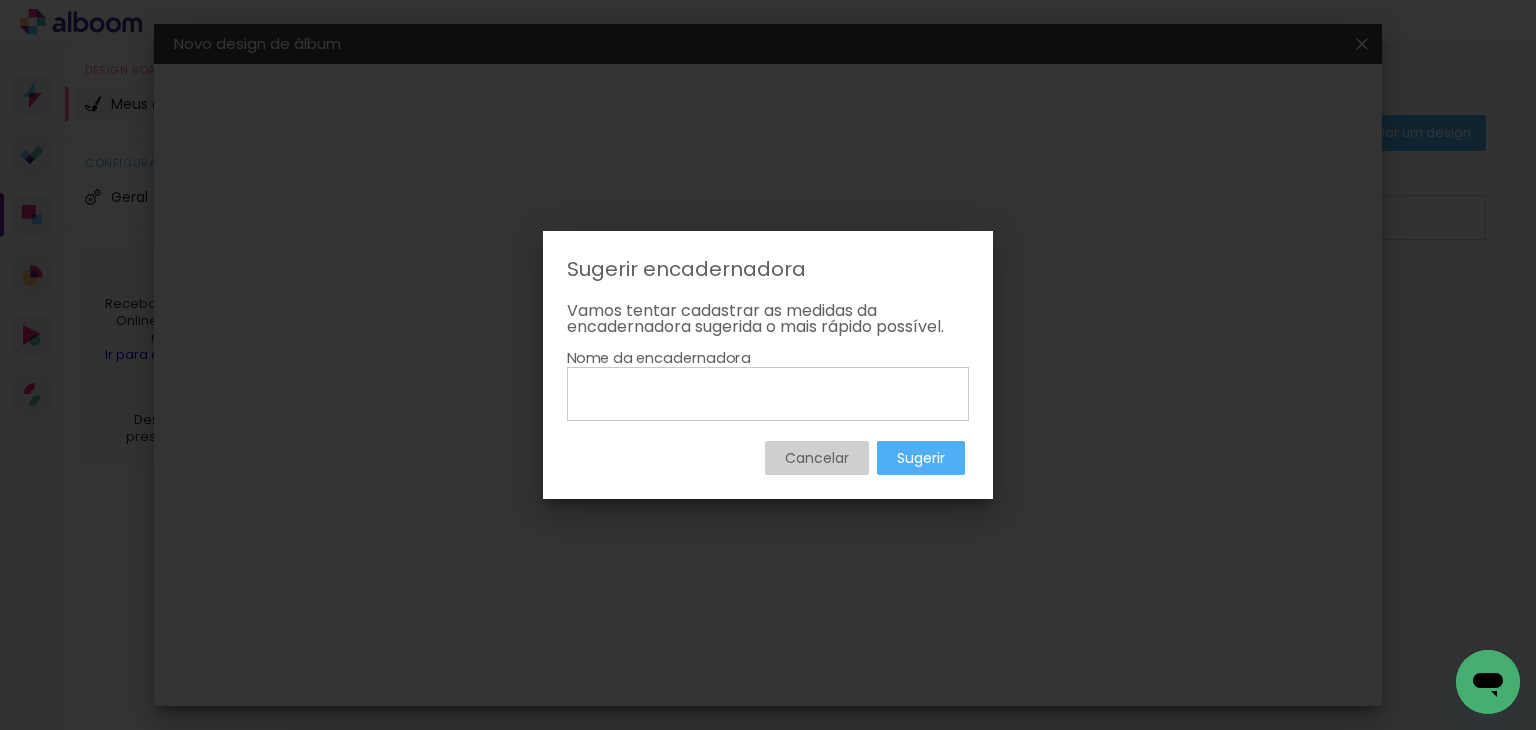 drag, startPoint x: 826, startPoint y: 450, endPoint x: 796, endPoint y: 421, distance: 41.725292 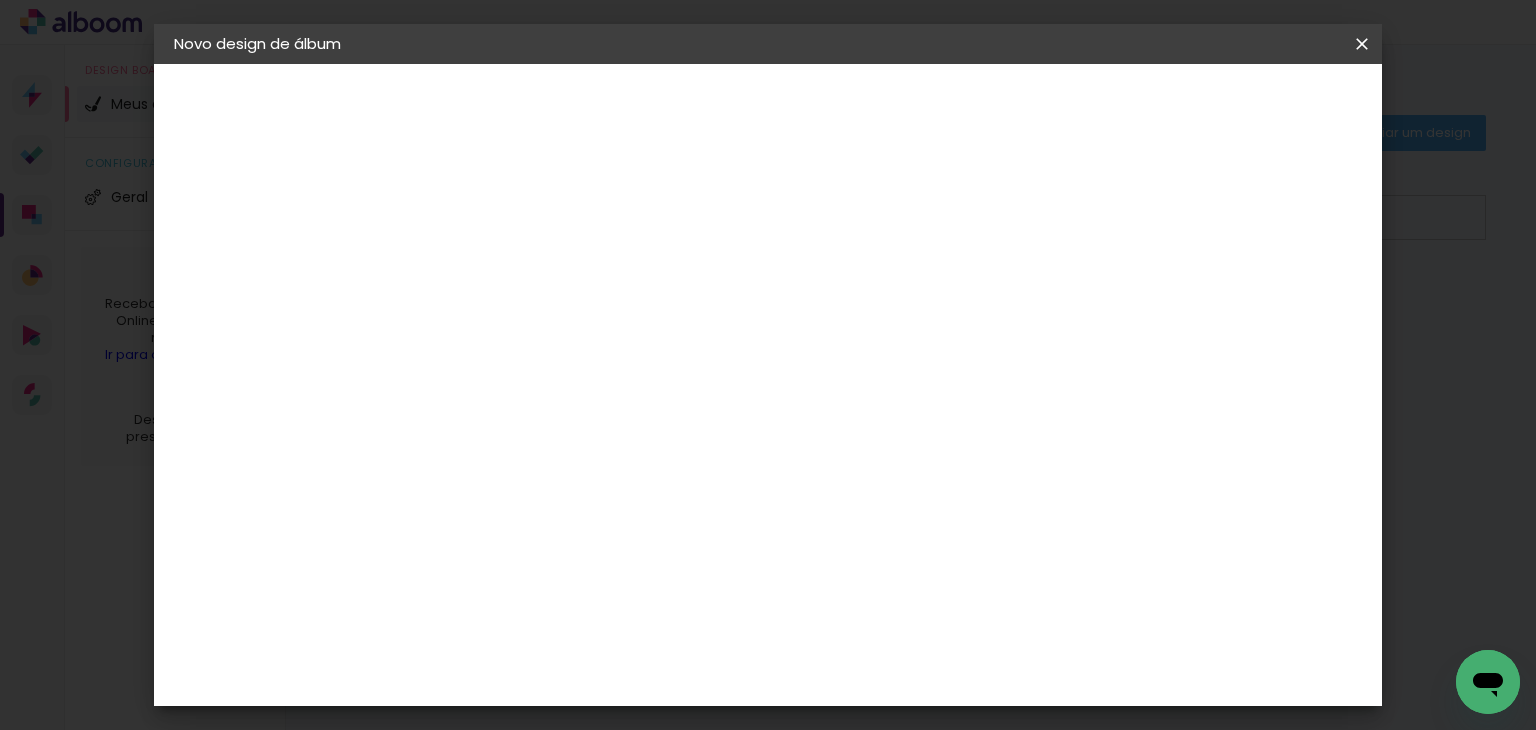 click on "Avançar" at bounding box center [0, 0] 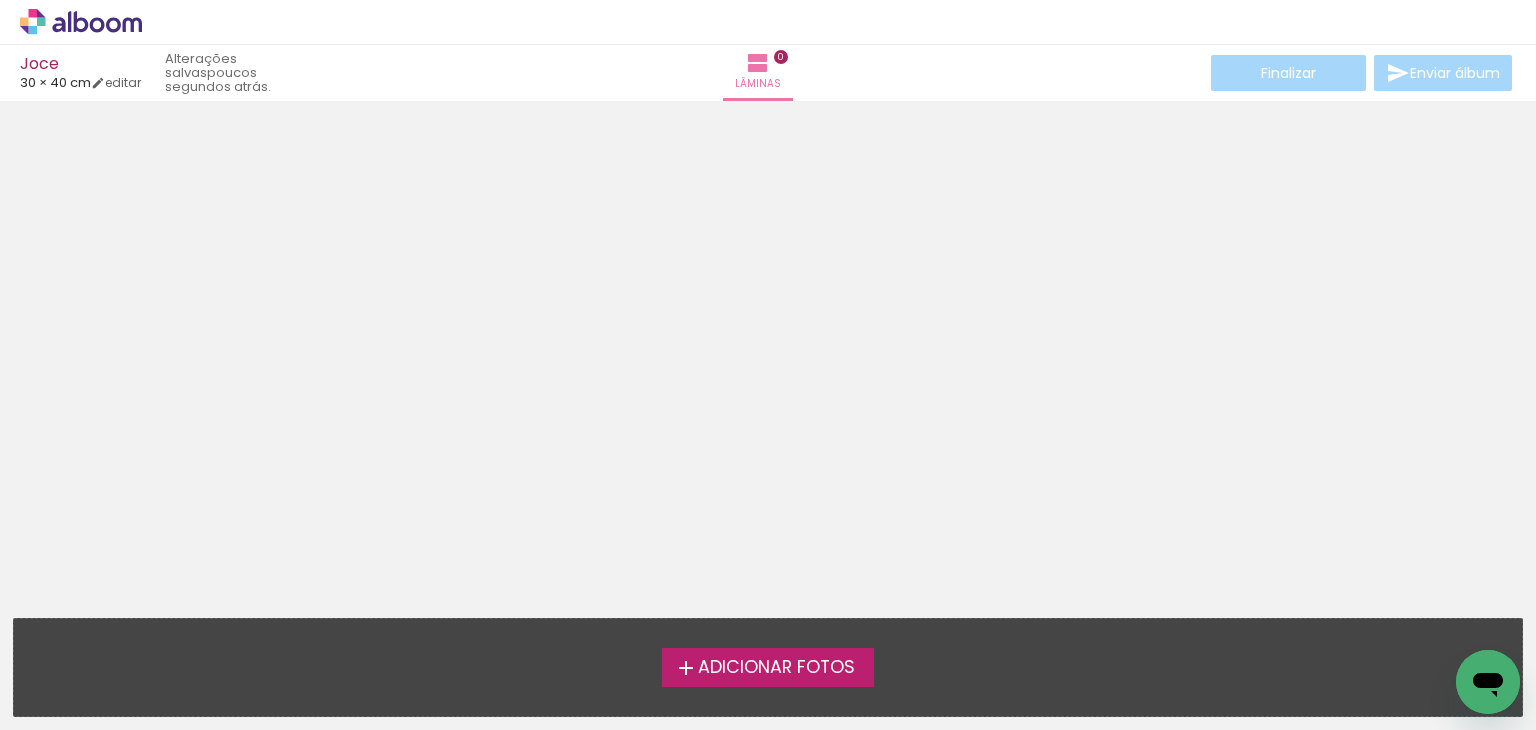 click on "Adicionar Fotos" at bounding box center [776, 668] 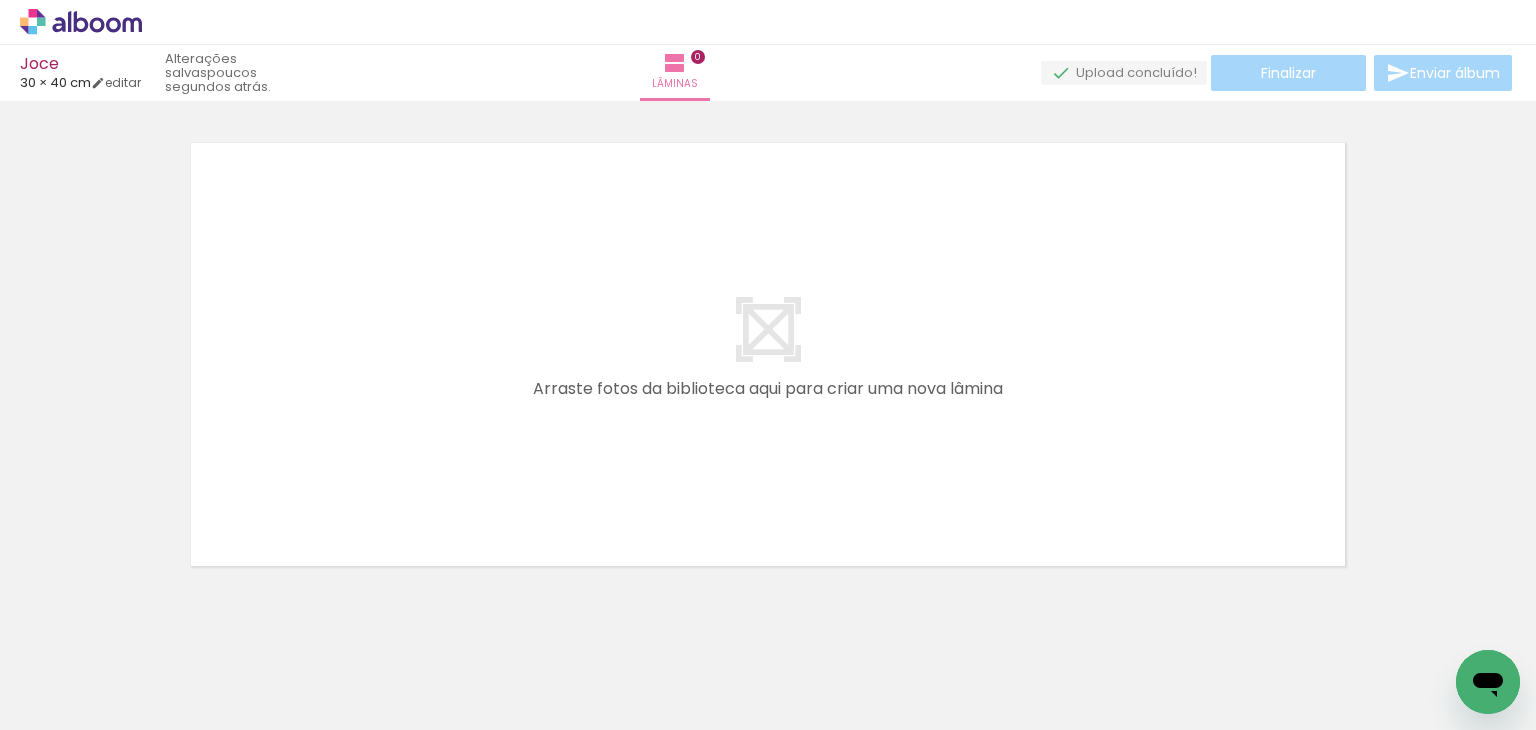 scroll, scrollTop: 25, scrollLeft: 0, axis: vertical 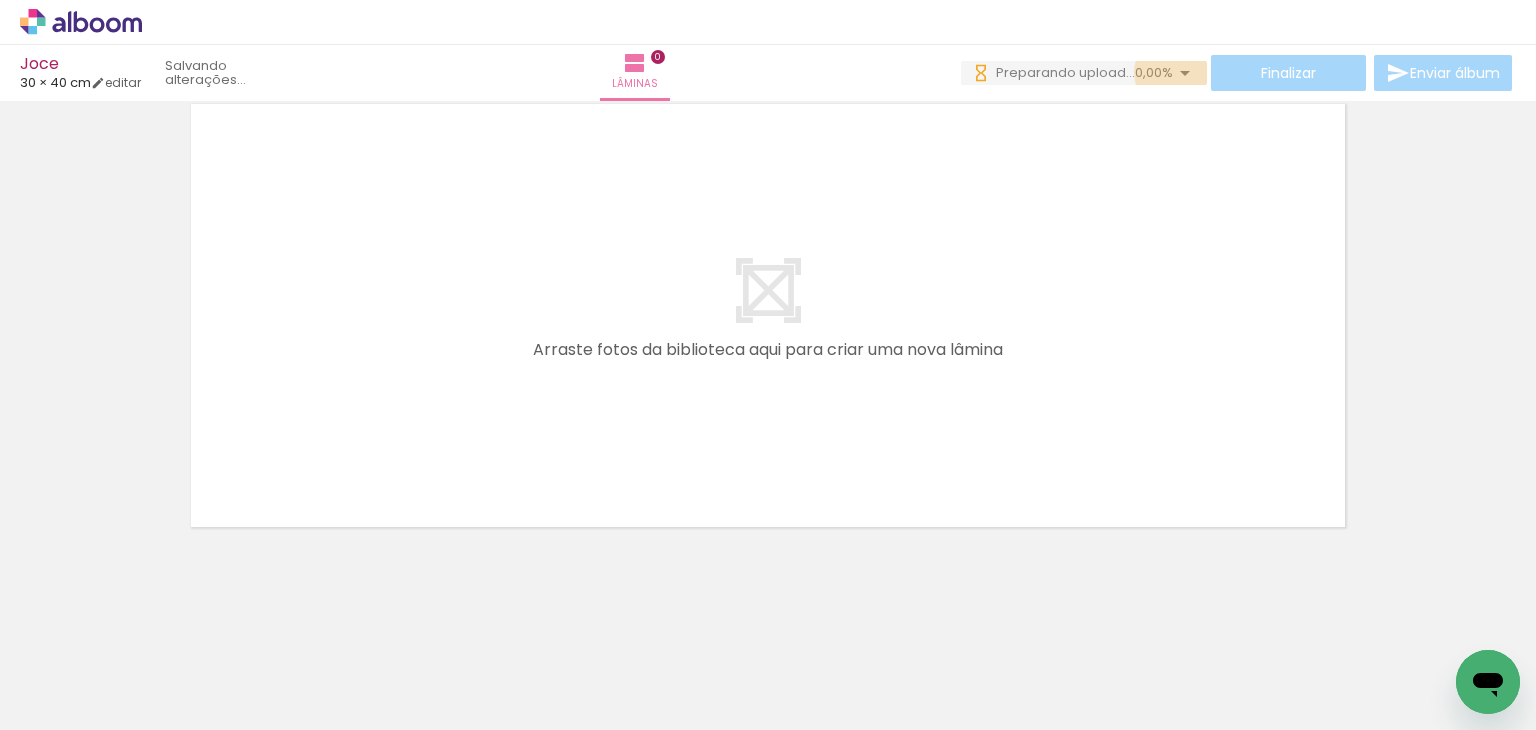 click at bounding box center (1185, 73) 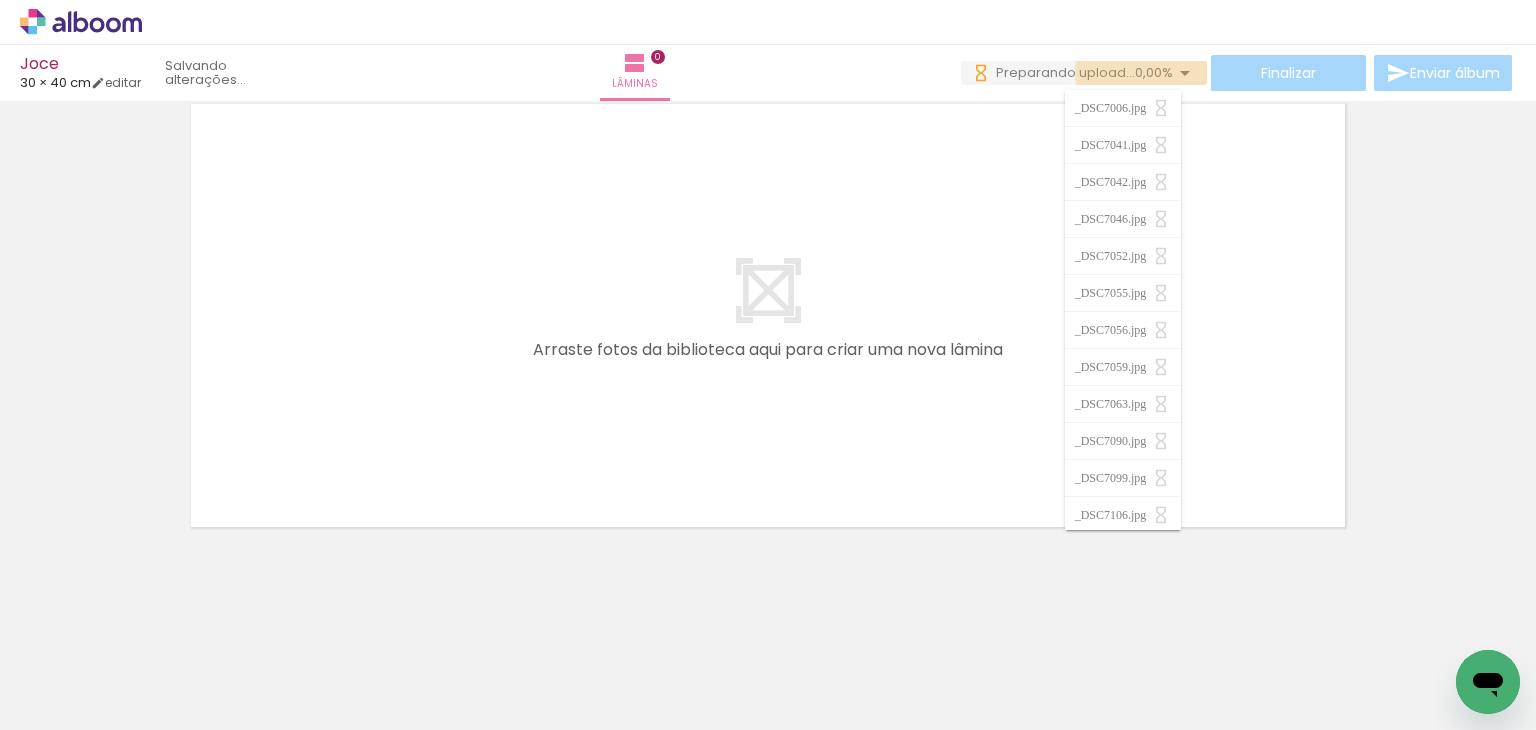 click at bounding box center (1185, 73) 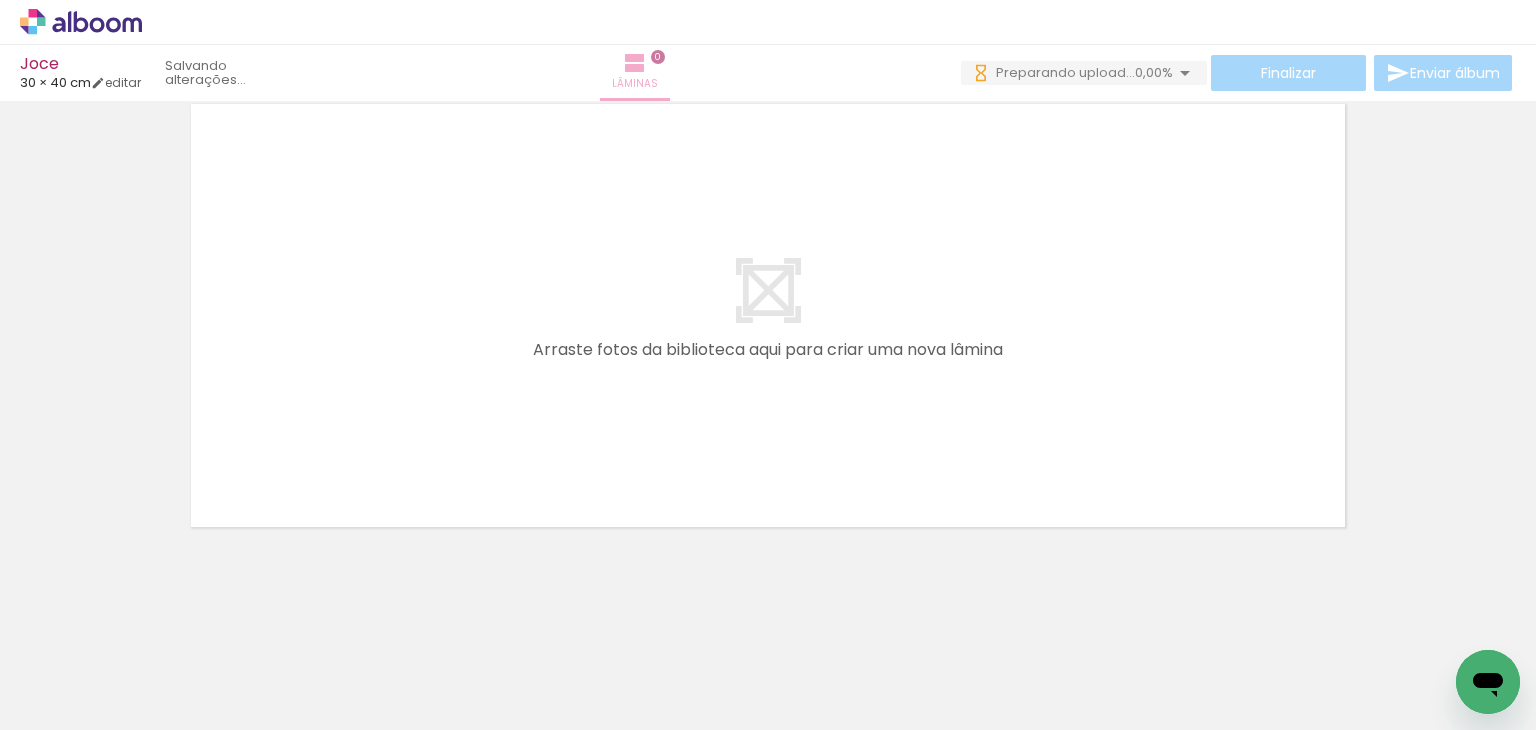 click on "0" at bounding box center (658, 57) 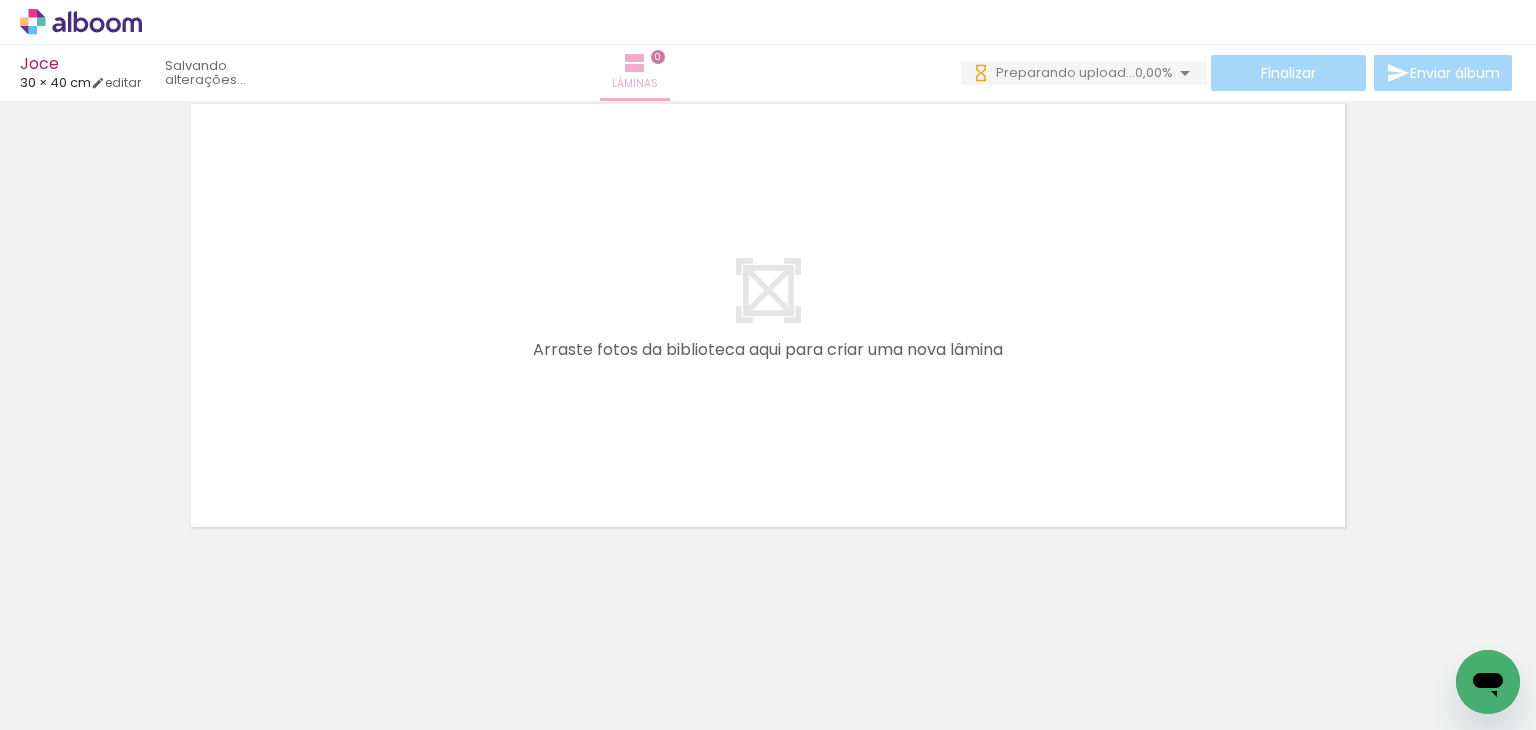 click on "Lâminas" at bounding box center [635, 84] 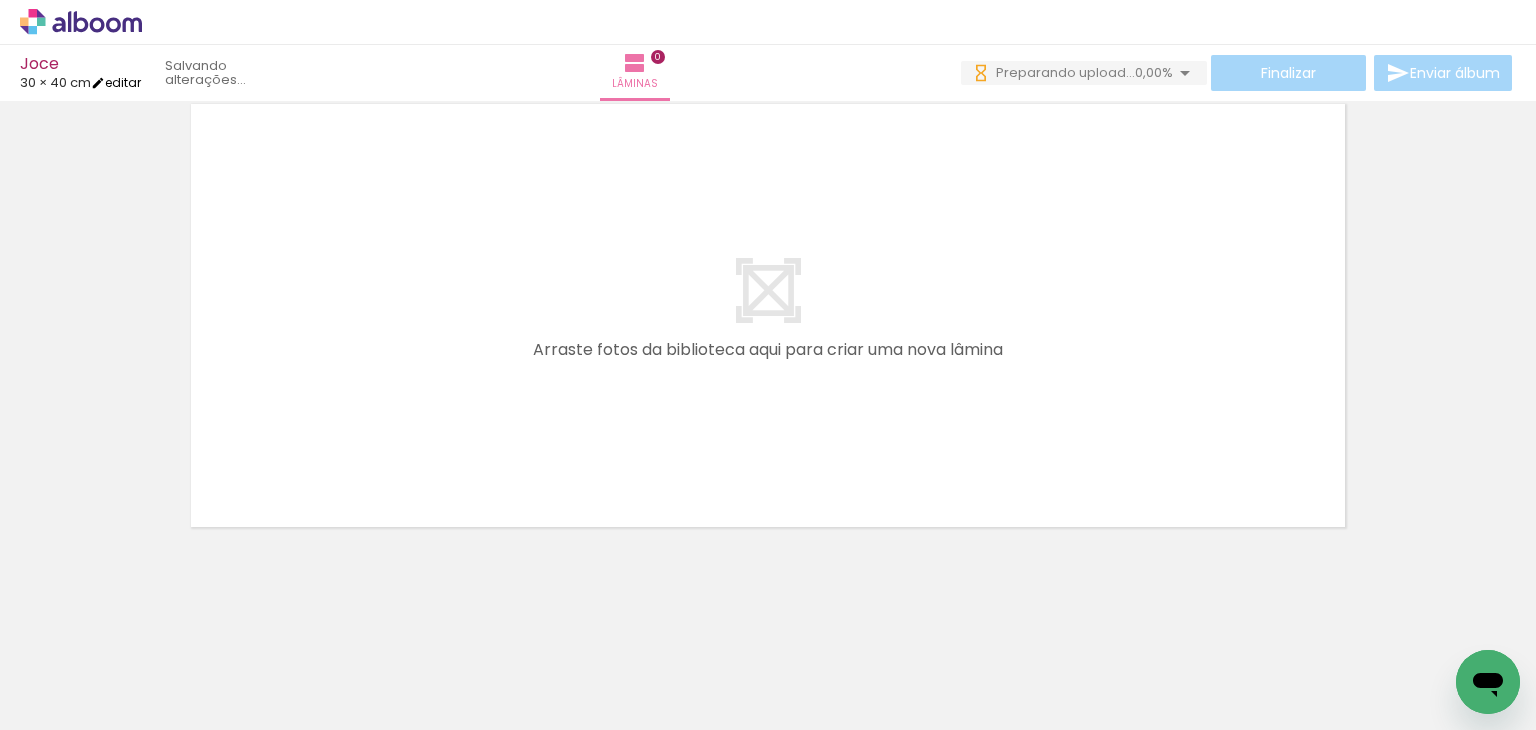click on "editar" at bounding box center (116, 82) 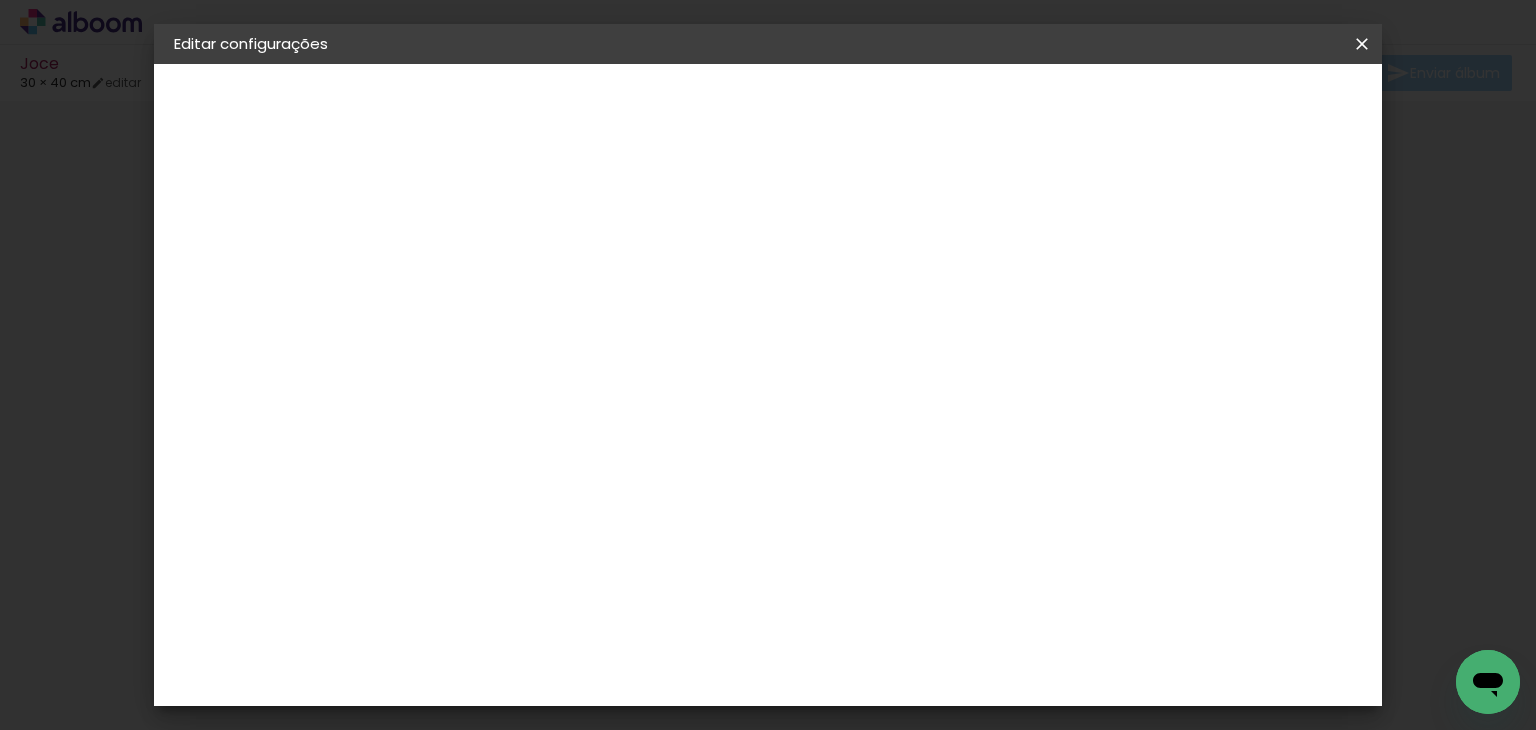 scroll, scrollTop: 0, scrollLeft: 0, axis: both 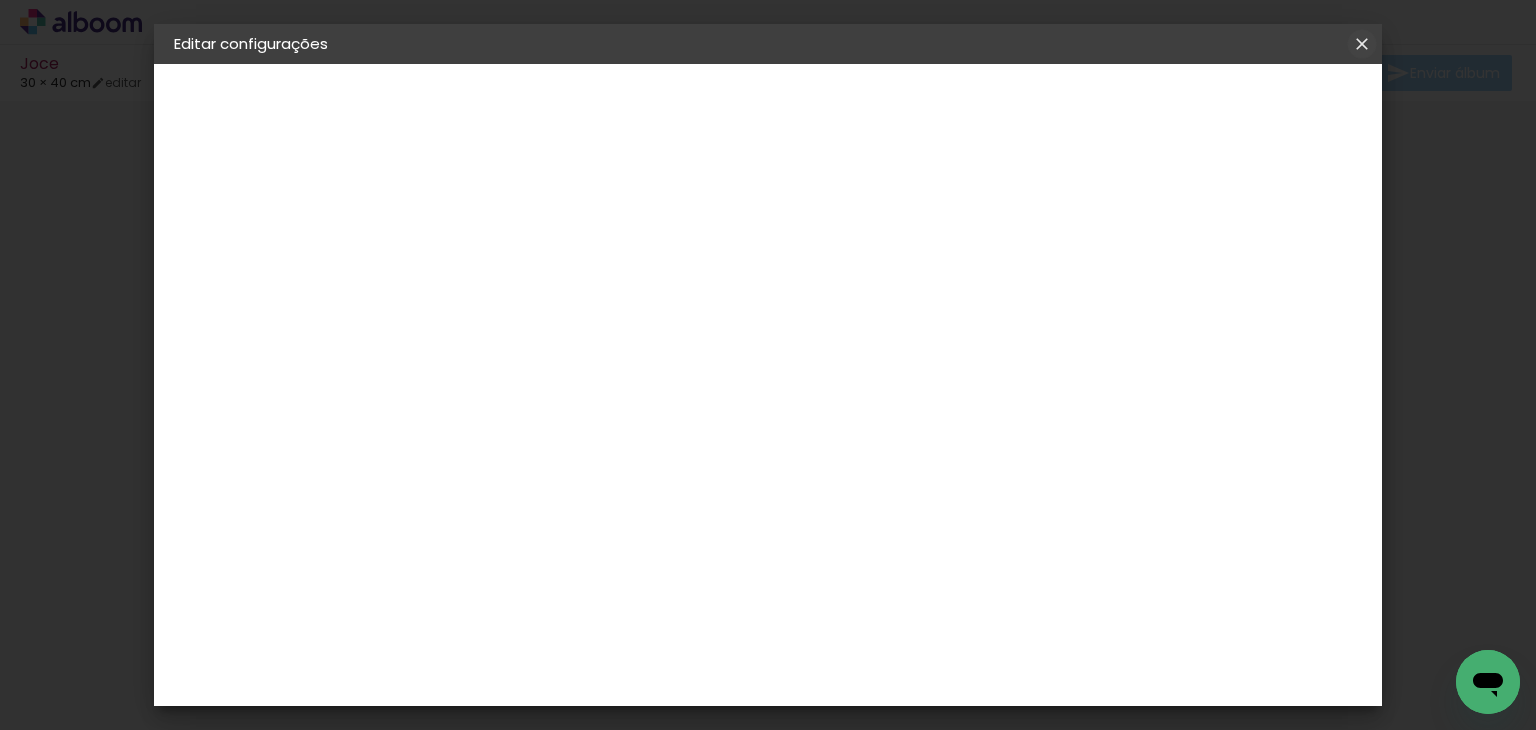 click at bounding box center (1362, 44) 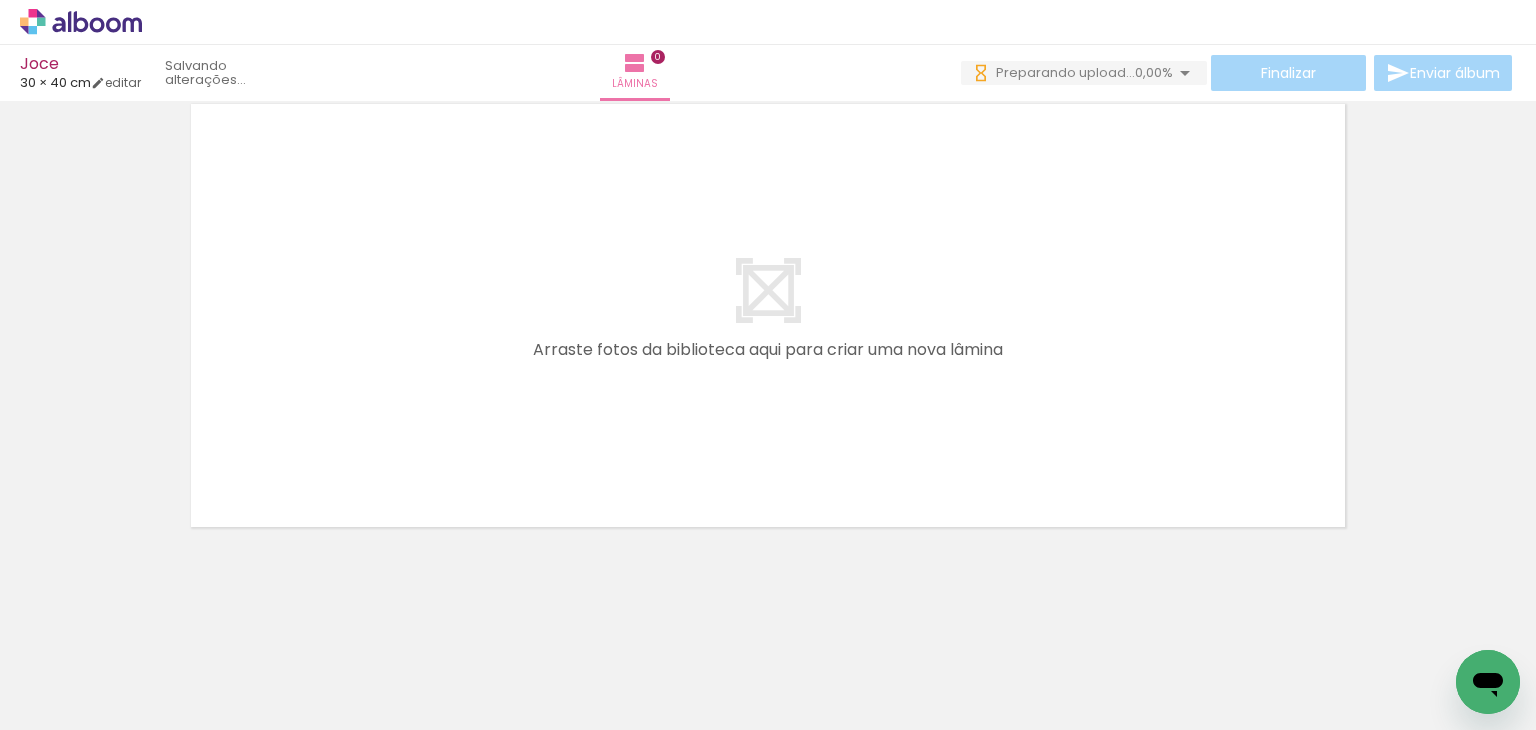 click at bounding box center [768, 315] 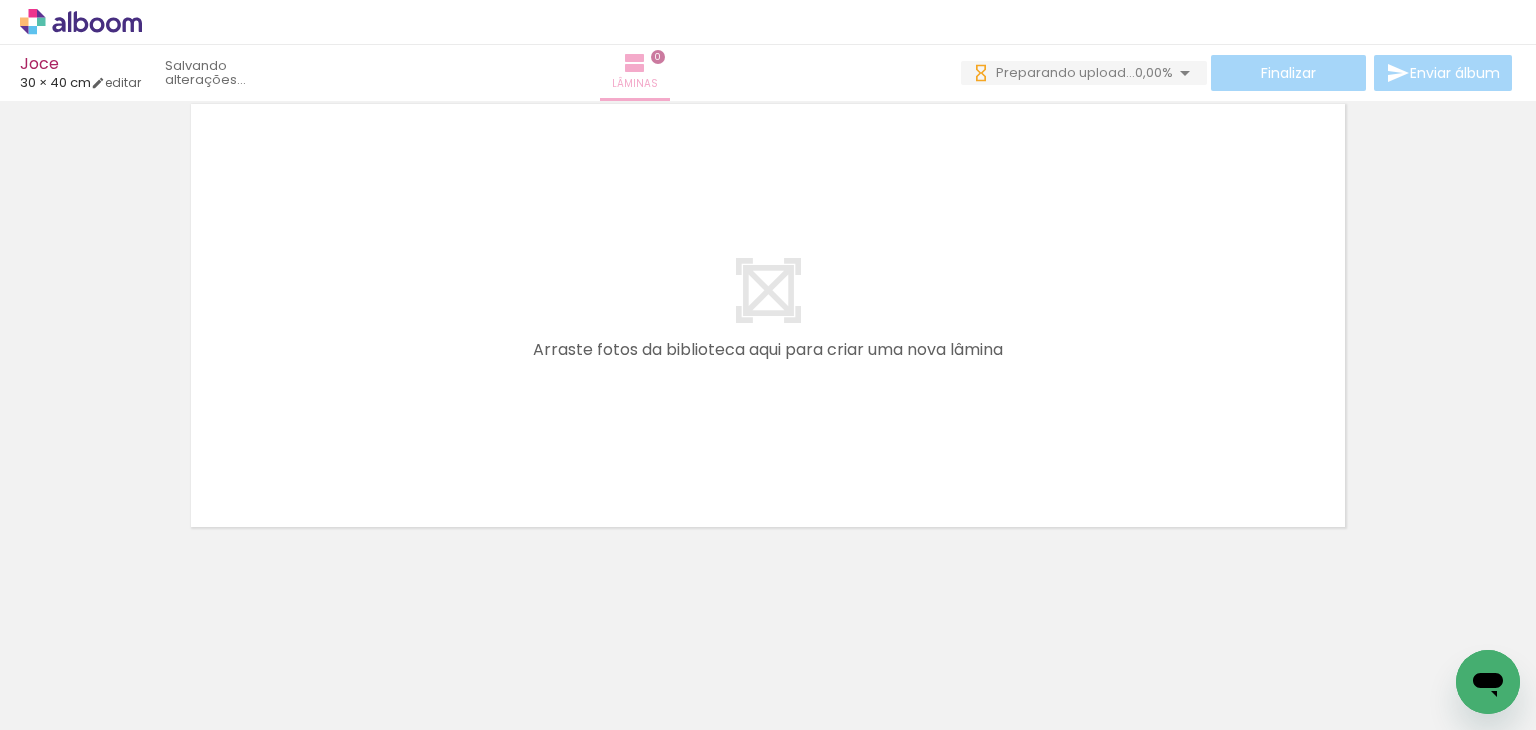 click on "Lâminas" at bounding box center [635, 84] 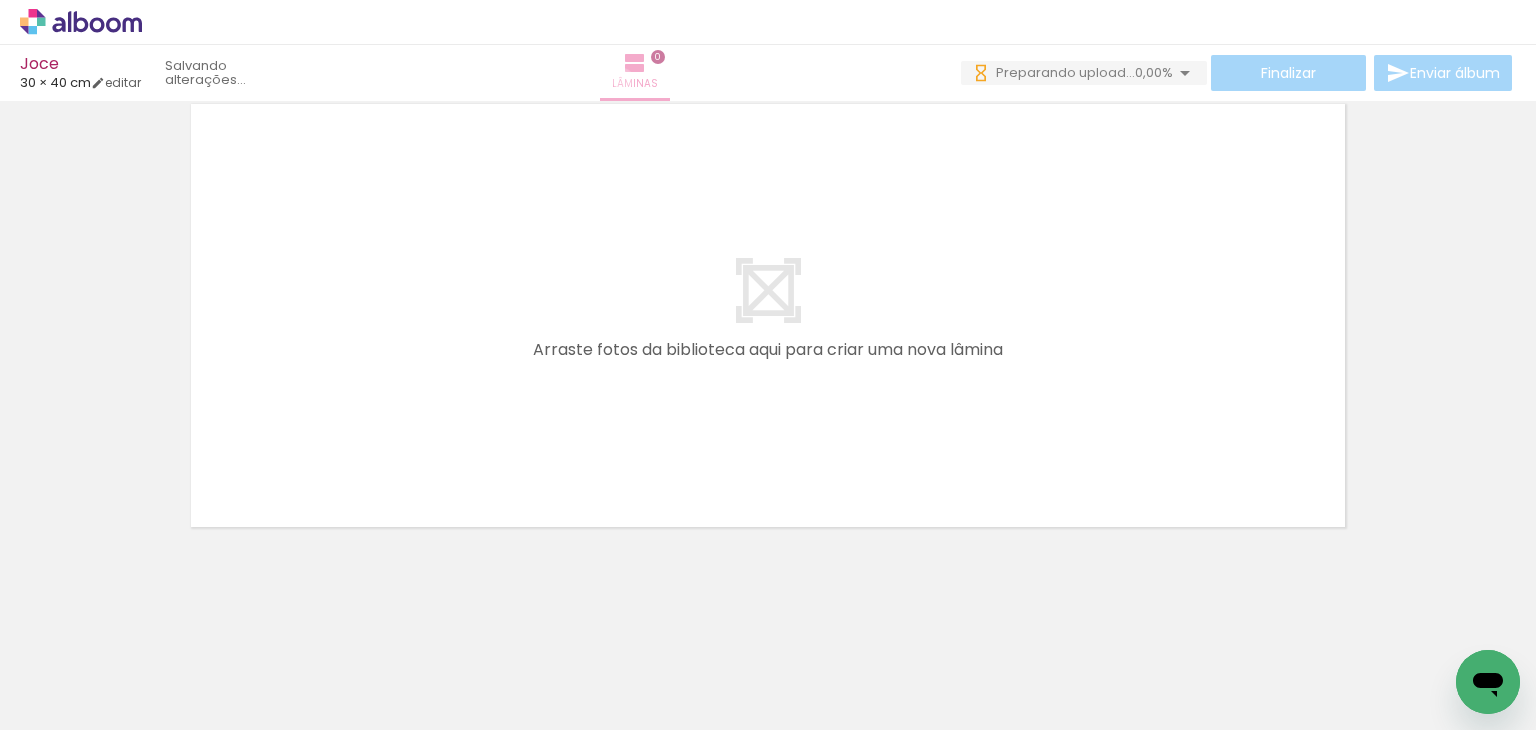 drag, startPoint x: 720, startPoint y: 76, endPoint x: 711, endPoint y: 81, distance: 10.29563 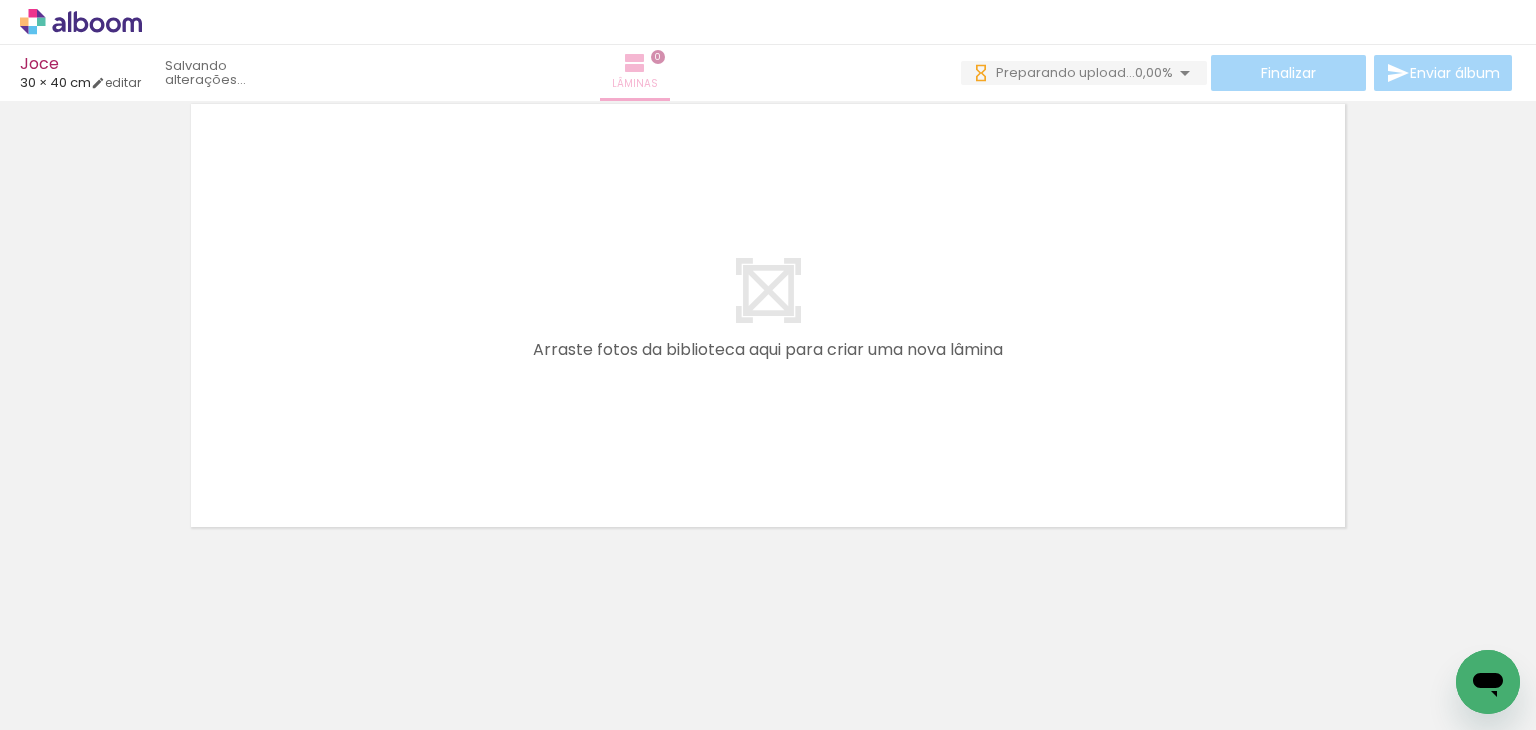 click on "Lâminas" at bounding box center (635, 84) 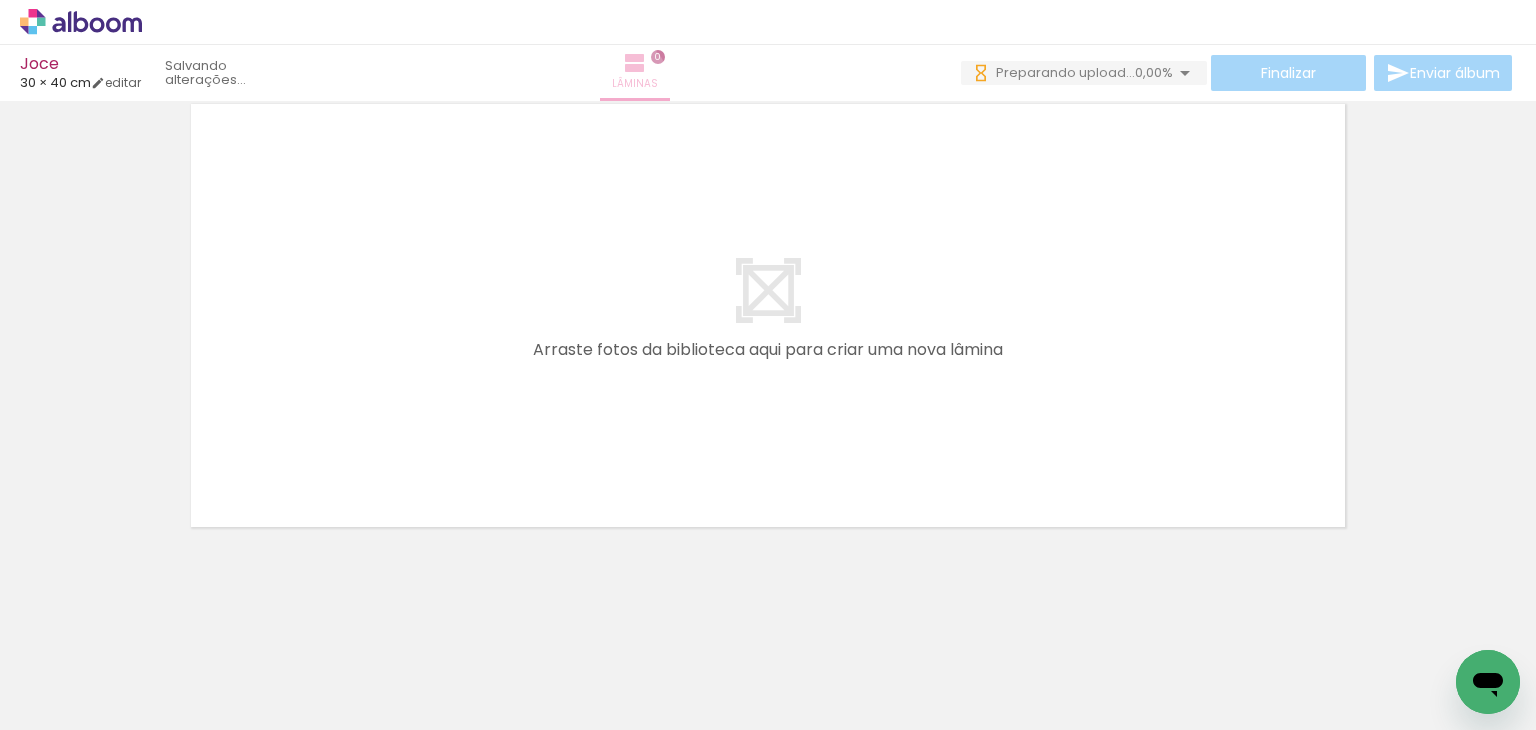 click on "Lâminas" at bounding box center (635, 84) 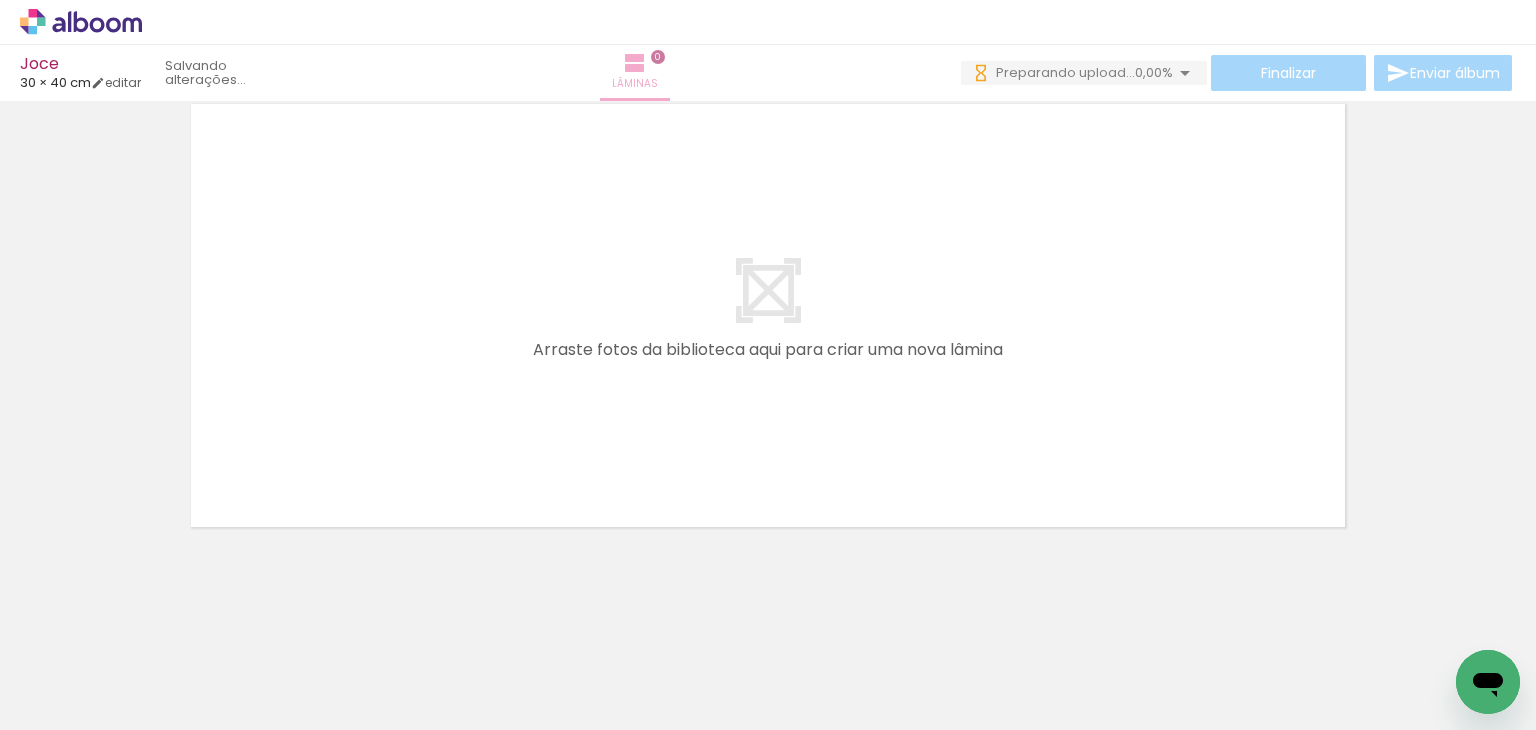 click on "0" at bounding box center (658, 57) 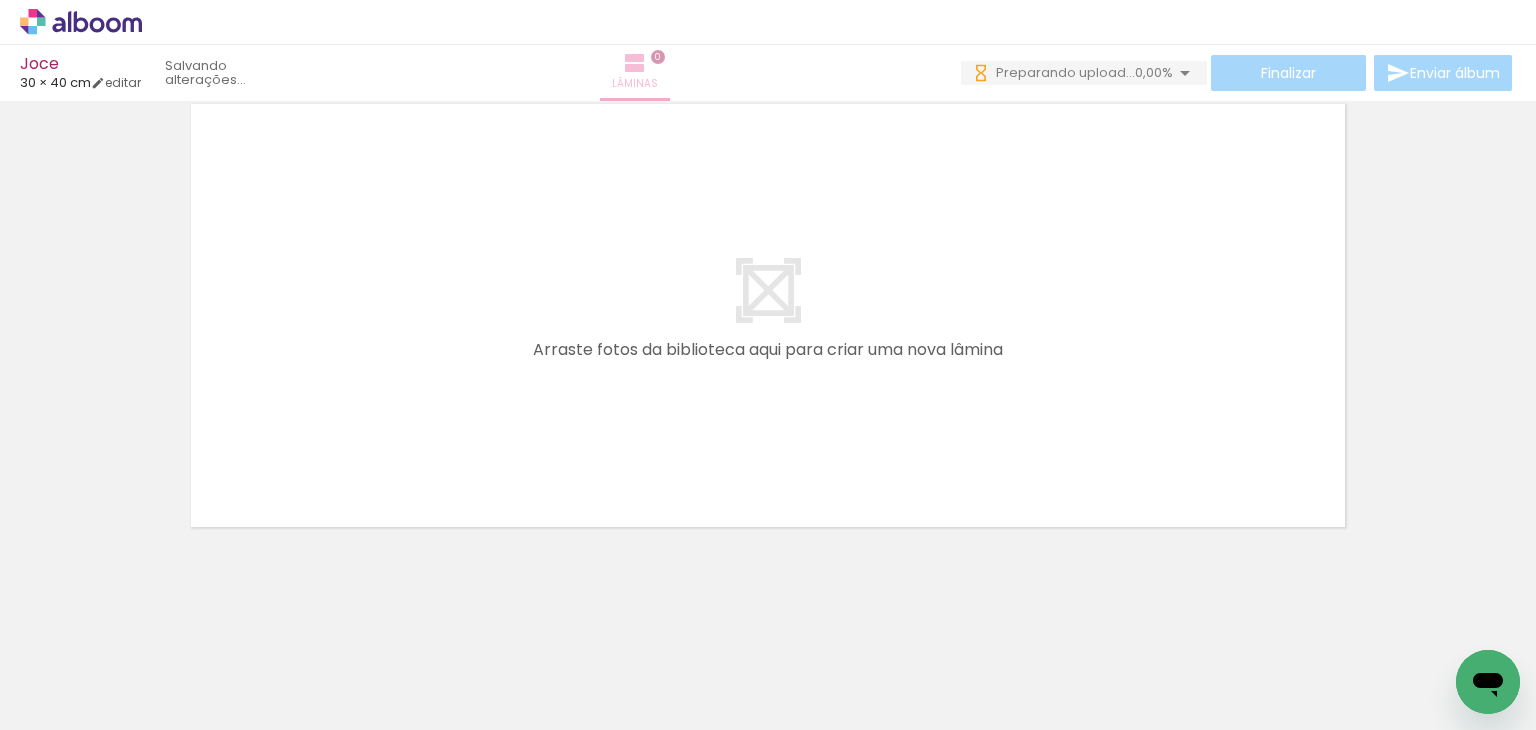 click on "0" at bounding box center (658, 57) 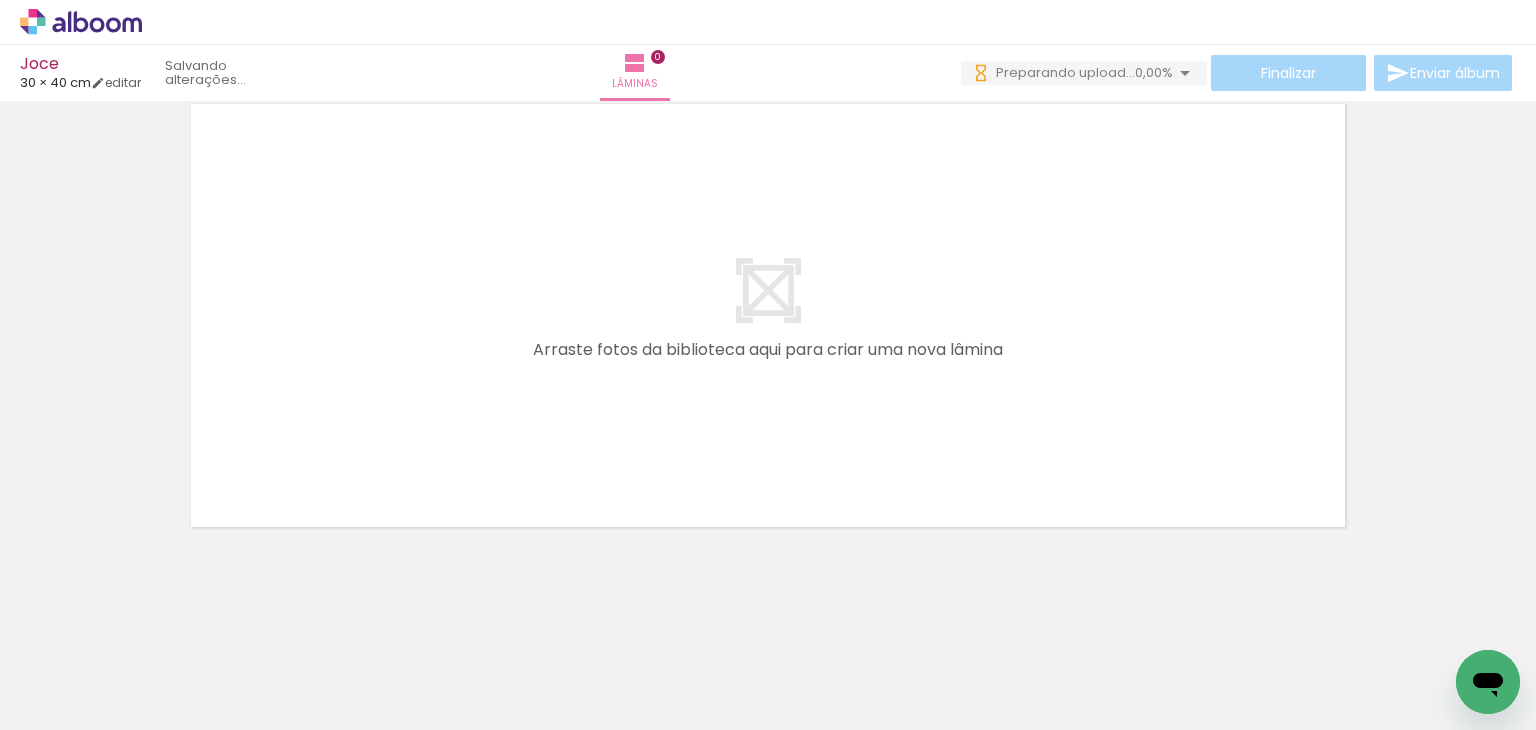click at bounding box center [312, 663] 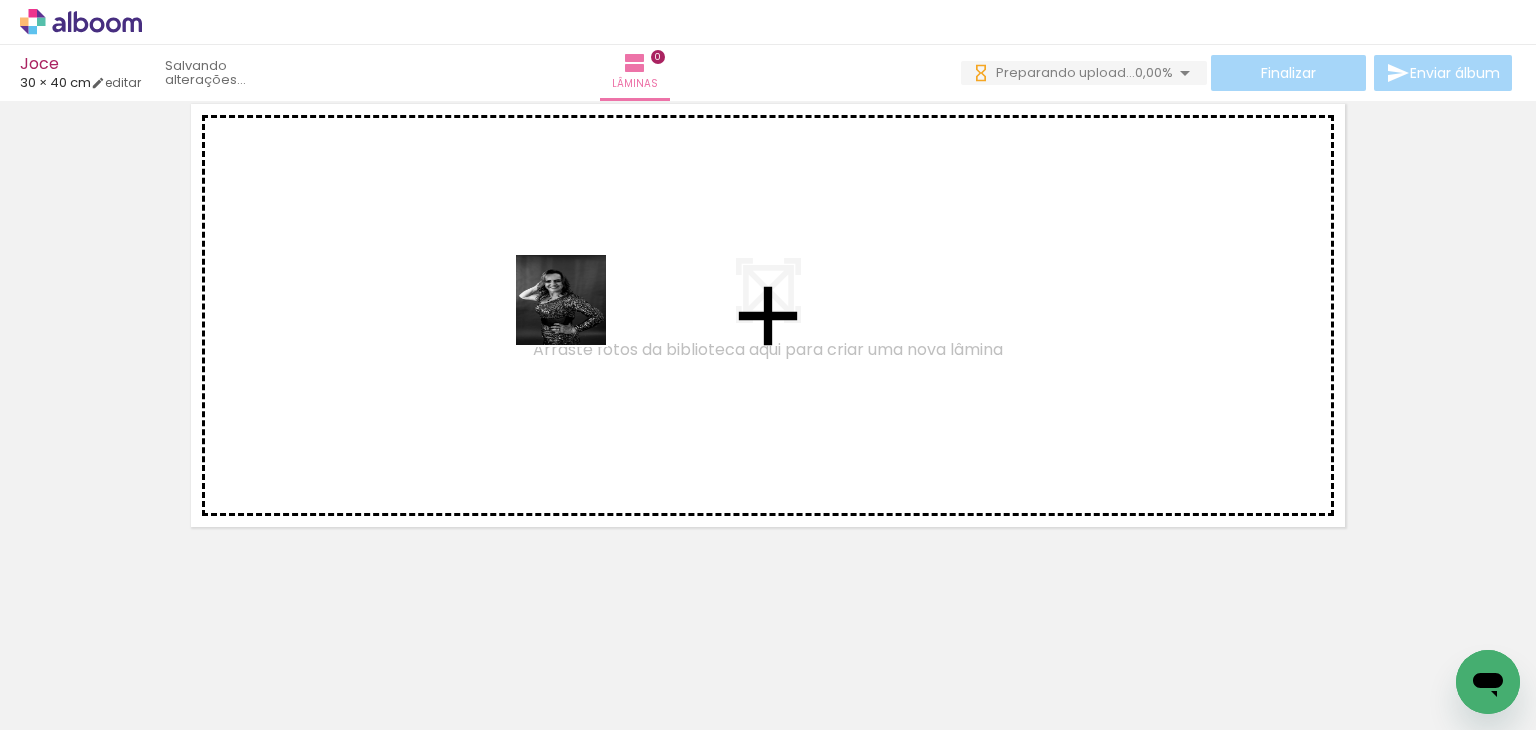 drag, startPoint x: 212, startPoint y: 662, endPoint x: 576, endPoint y: 315, distance: 502.8966 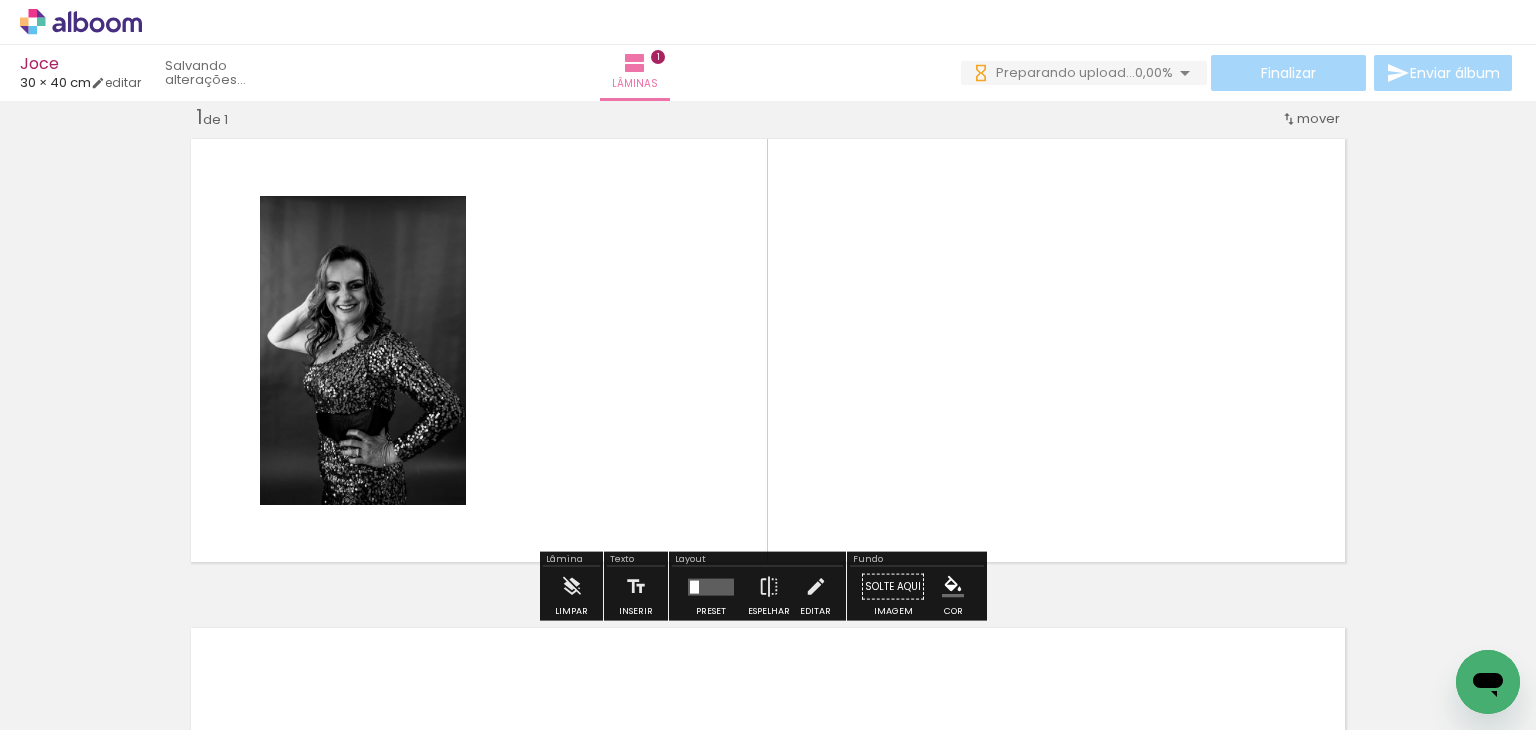 scroll, scrollTop: 25, scrollLeft: 0, axis: vertical 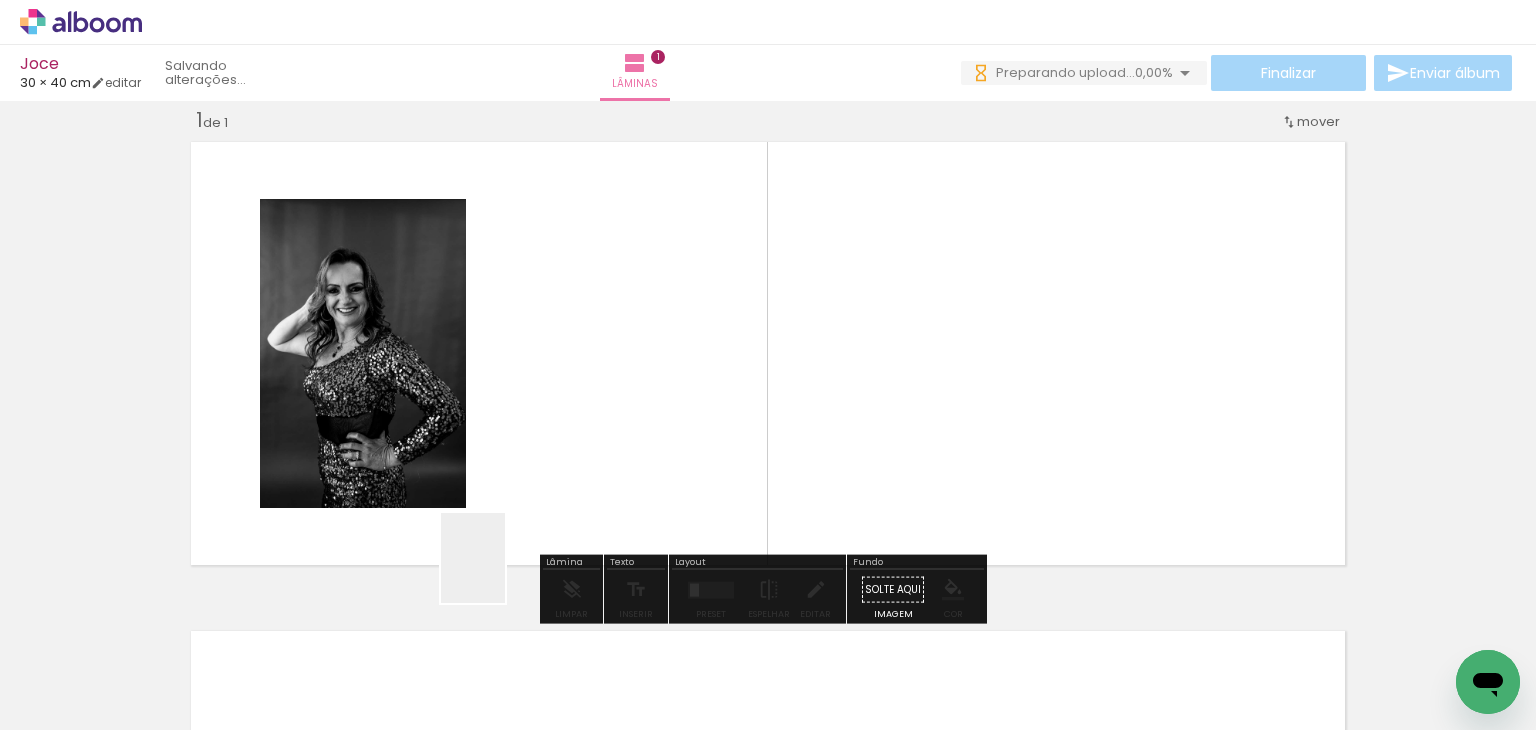 drag, startPoint x: 317, startPoint y: 689, endPoint x: 720, endPoint y: 391, distance: 501.21152 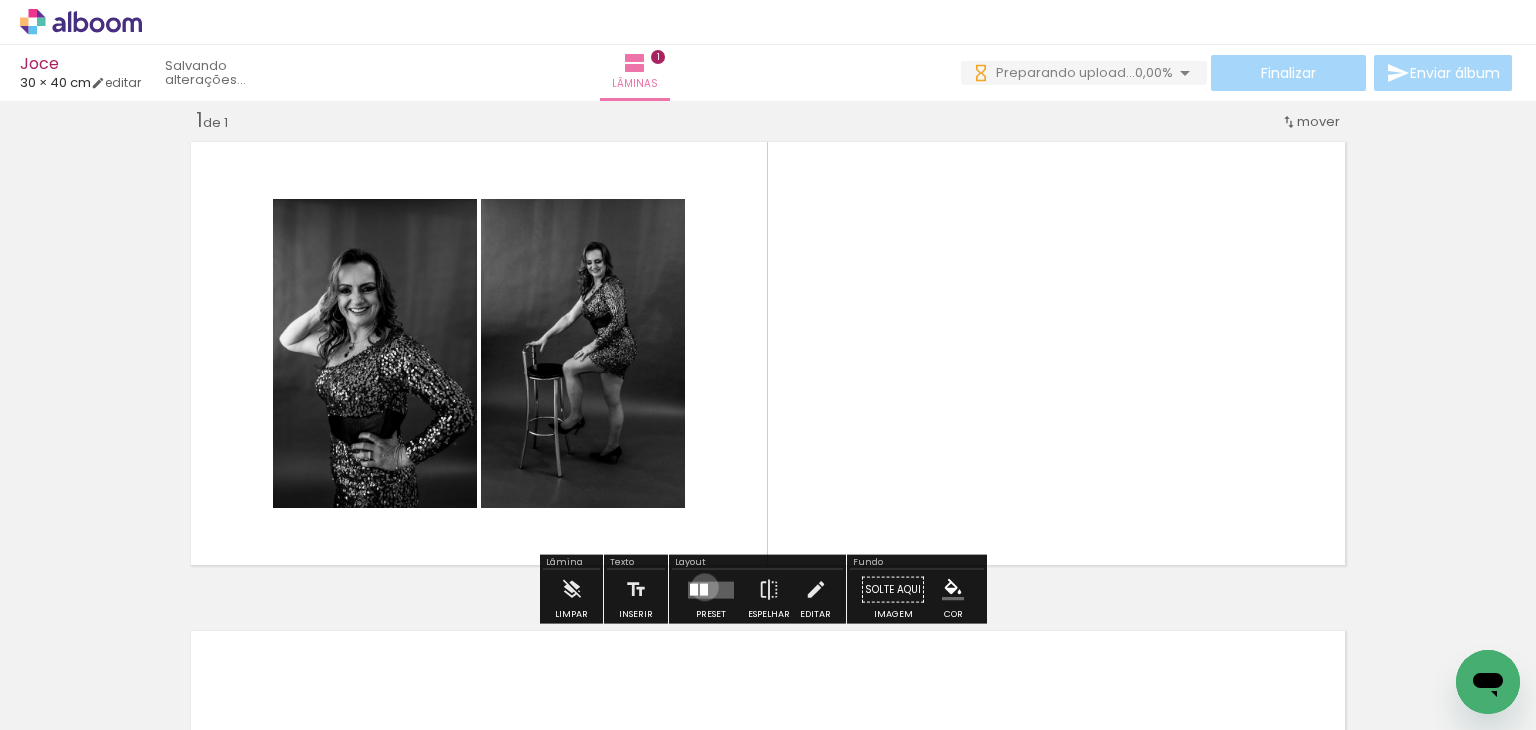 click at bounding box center (704, 589) 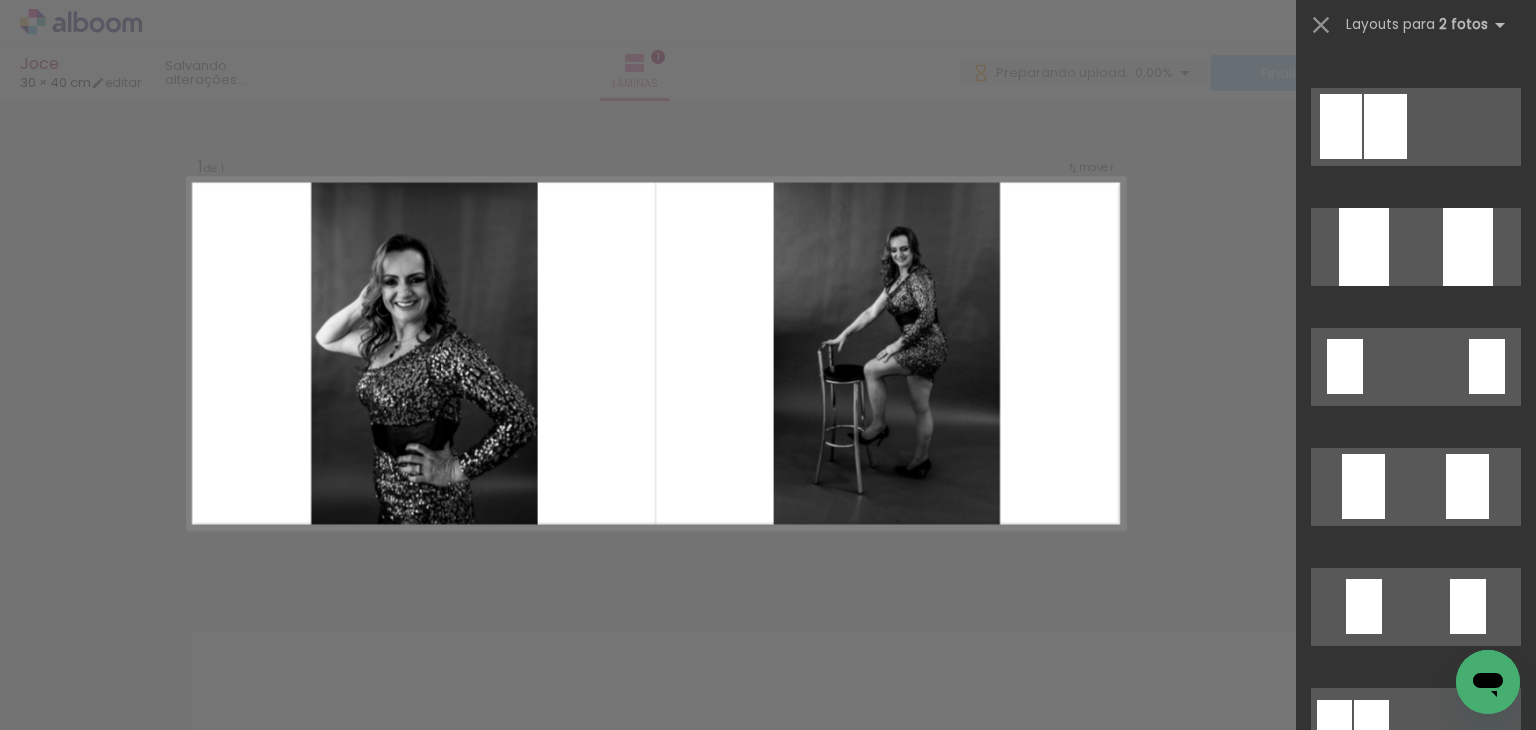 scroll, scrollTop: 0, scrollLeft: 0, axis: both 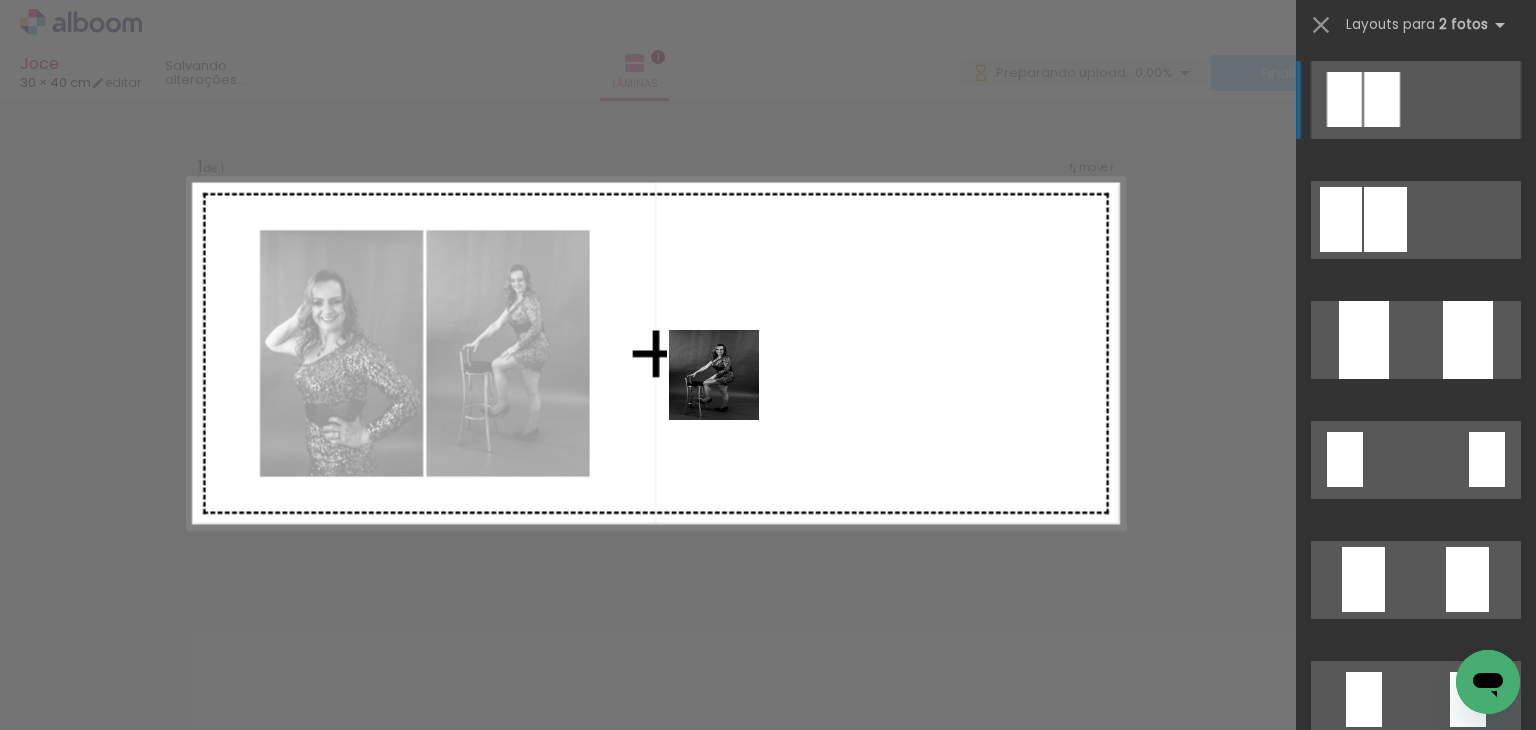 drag, startPoint x: 442, startPoint y: 678, endPoint x: 733, endPoint y: 530, distance: 326.47357 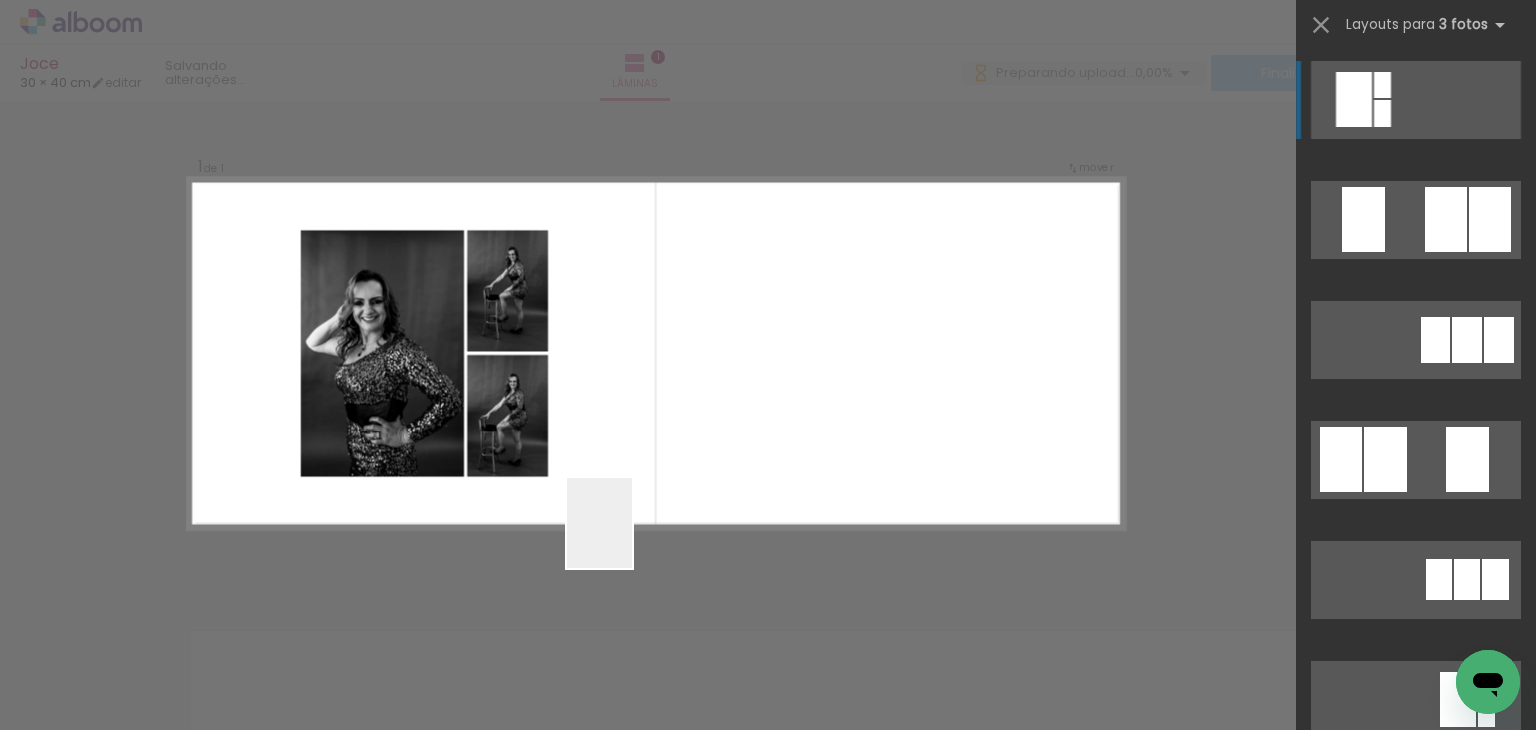 drag, startPoint x: 543, startPoint y: 685, endPoint x: 759, endPoint y: 401, distance: 356.80807 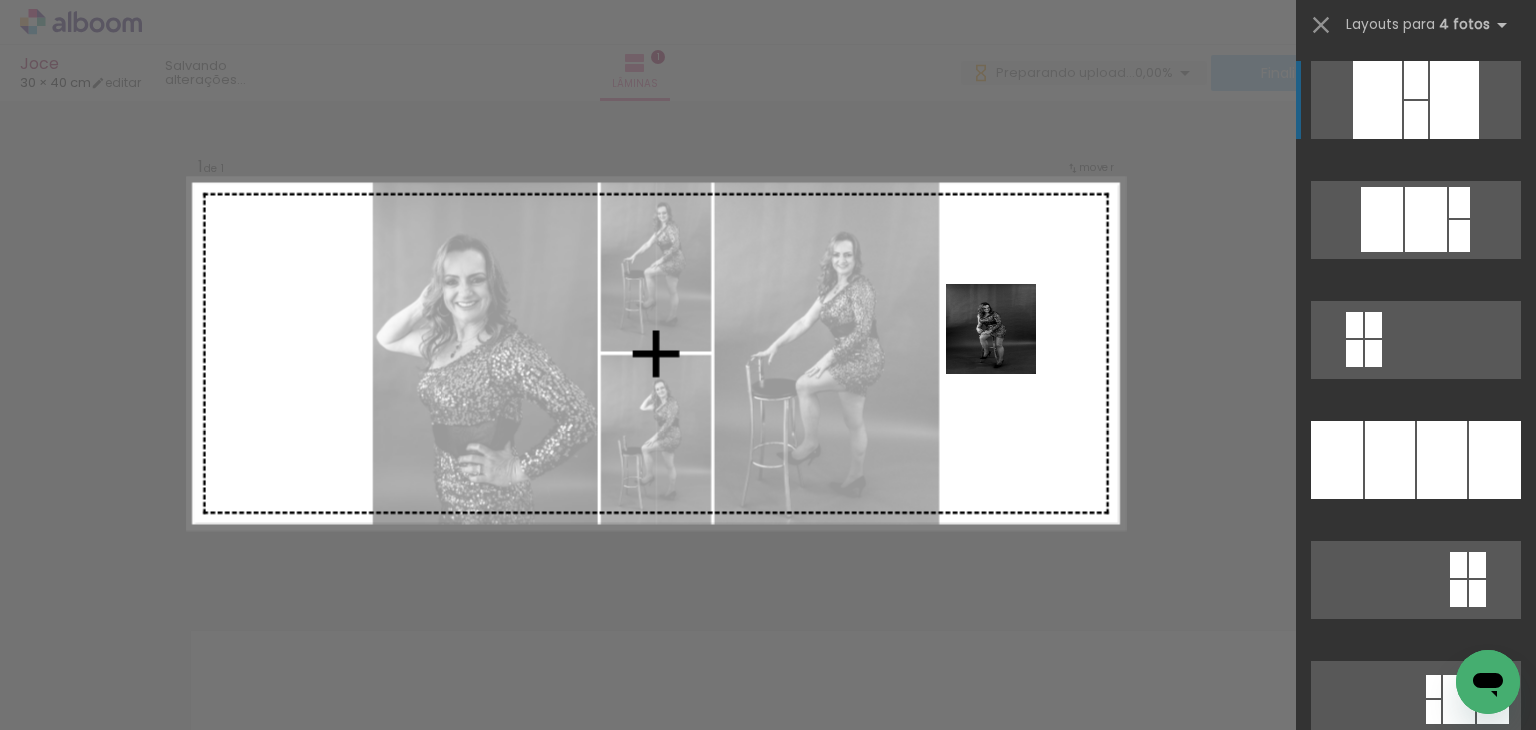 drag, startPoint x: 650, startPoint y: 664, endPoint x: 994, endPoint y: 374, distance: 449.9289 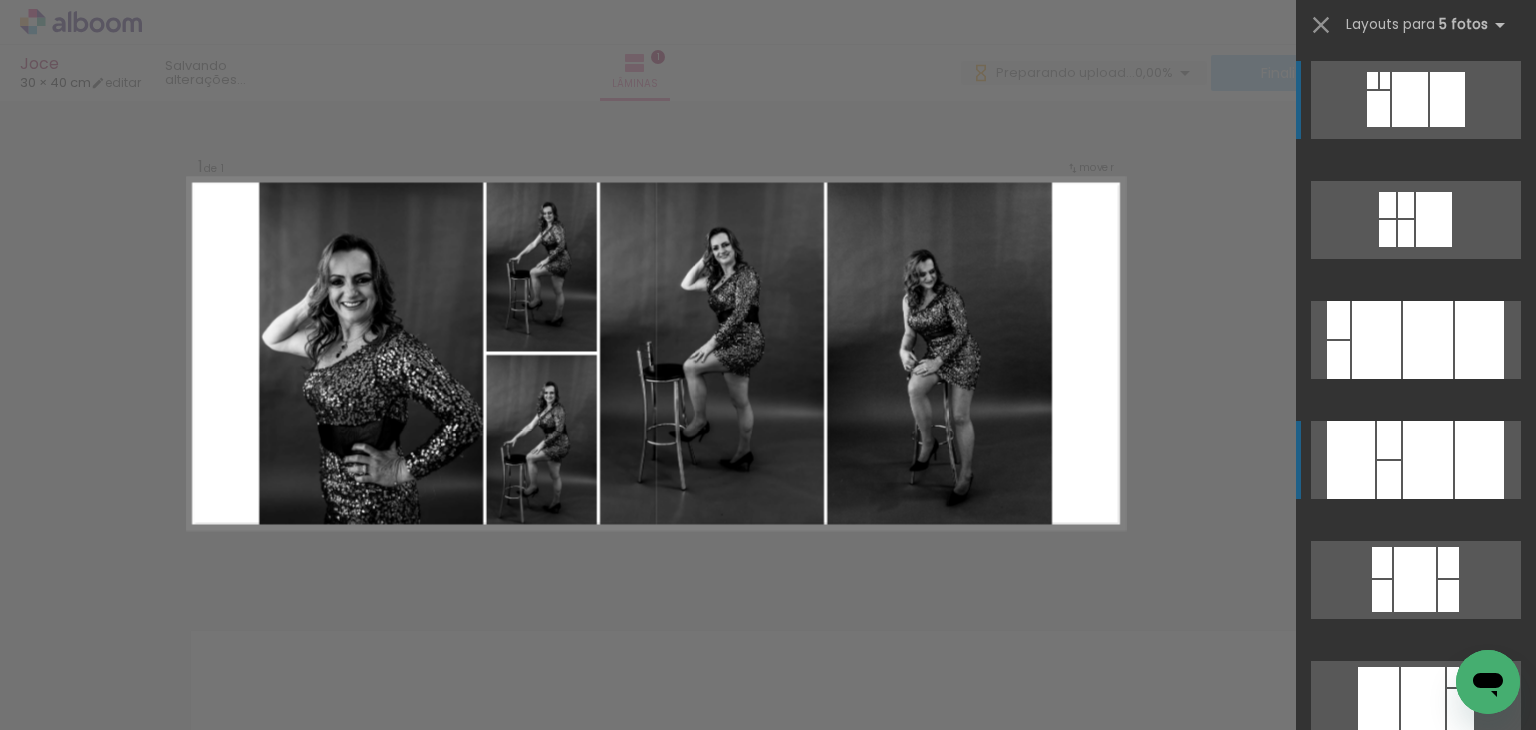 click at bounding box center (1428, 460) 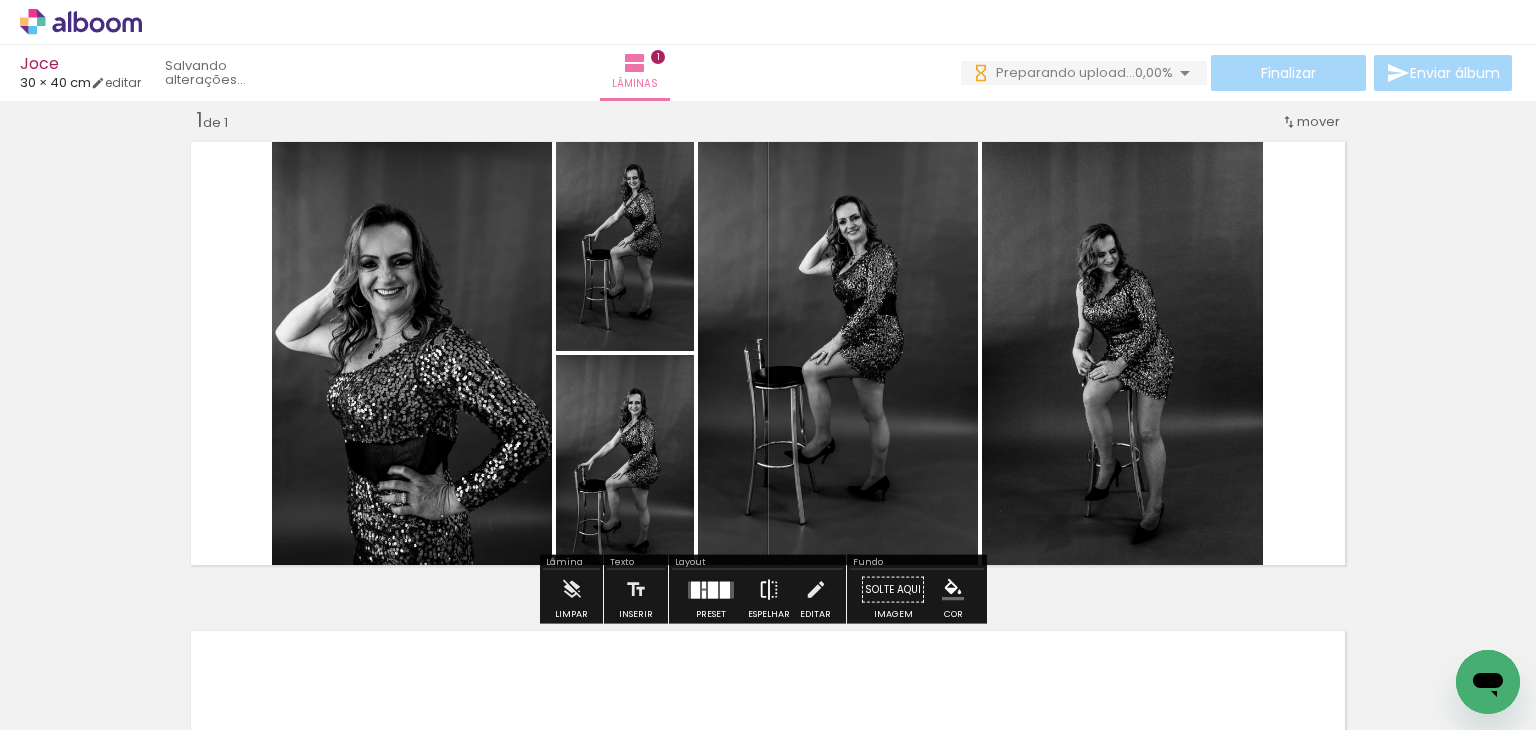 click at bounding box center [769, 590] 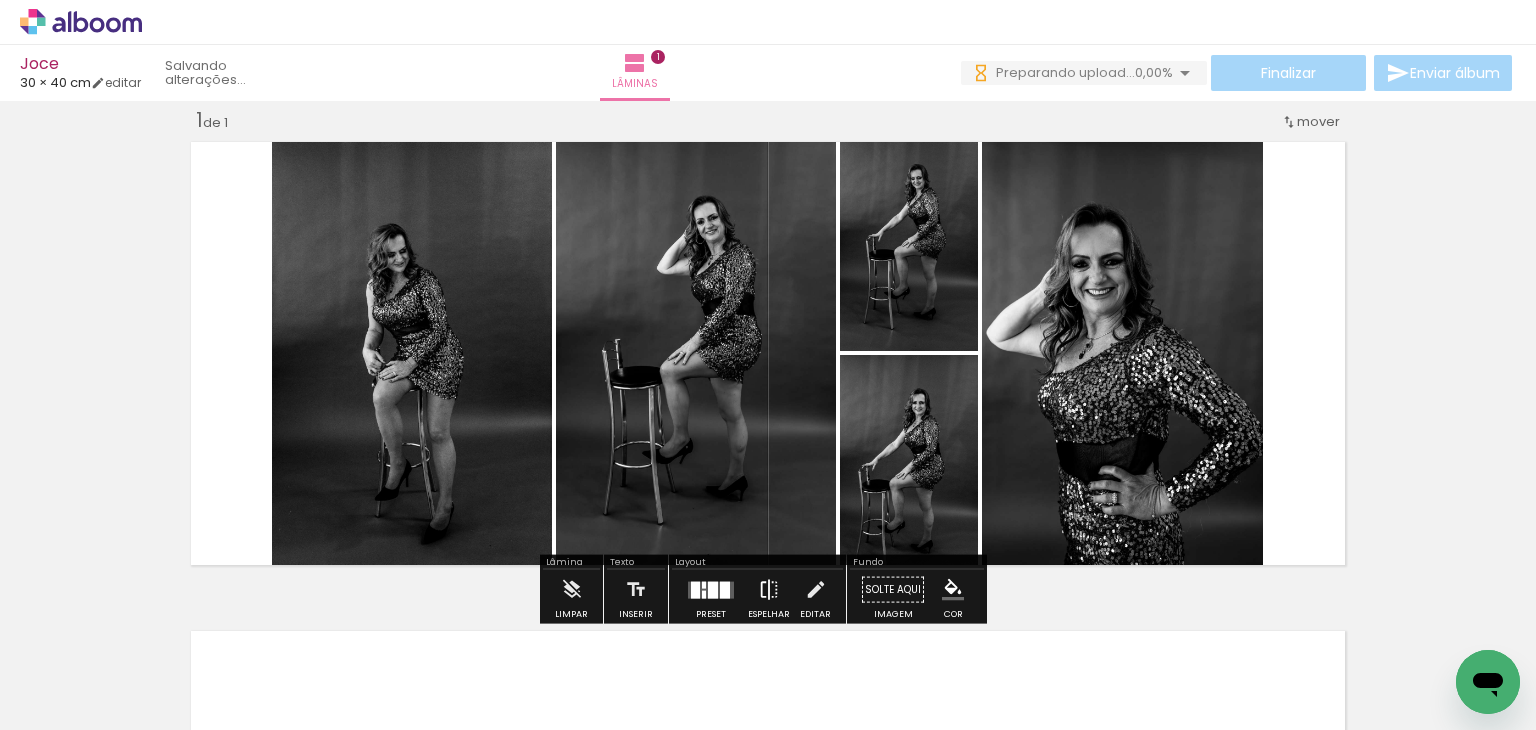 click at bounding box center (769, 590) 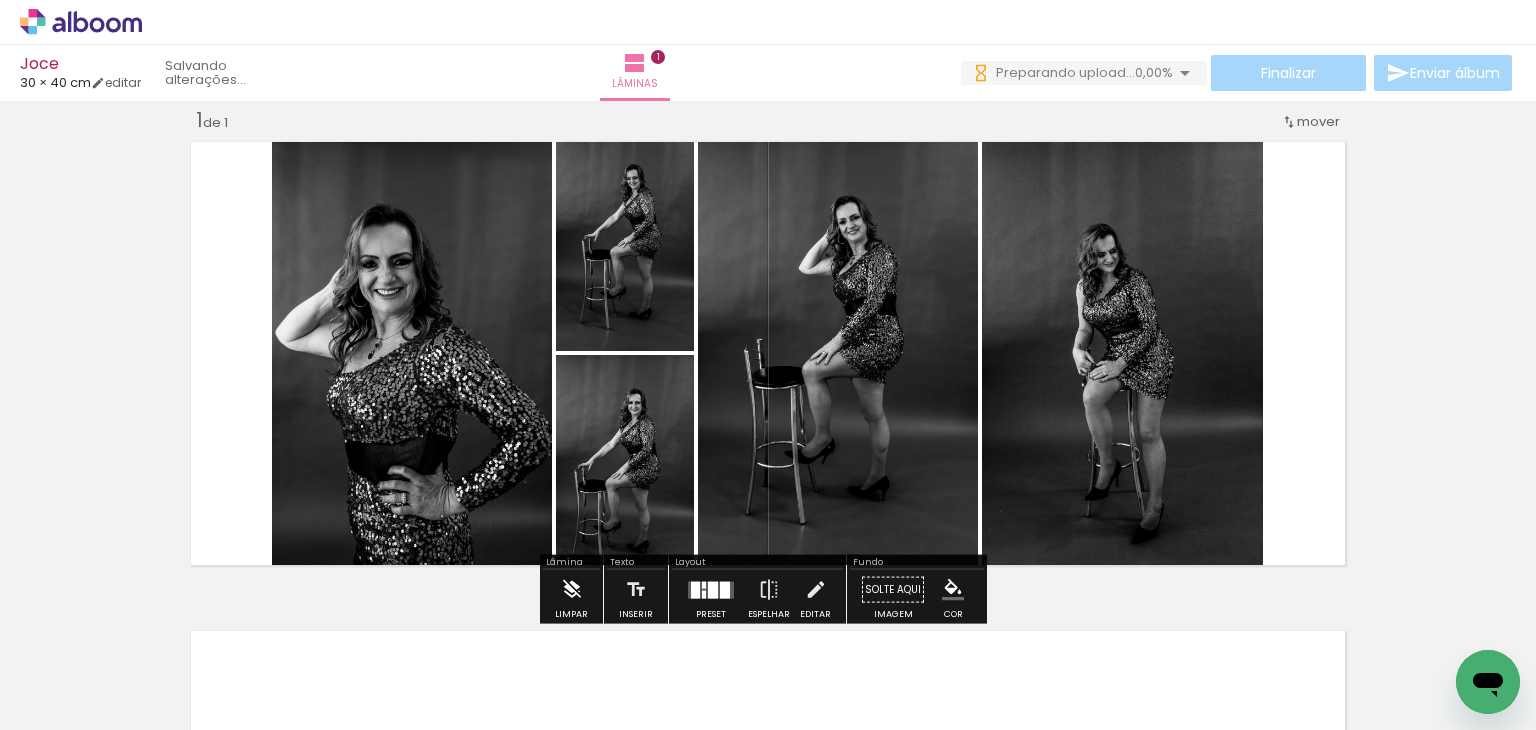 click at bounding box center [572, 590] 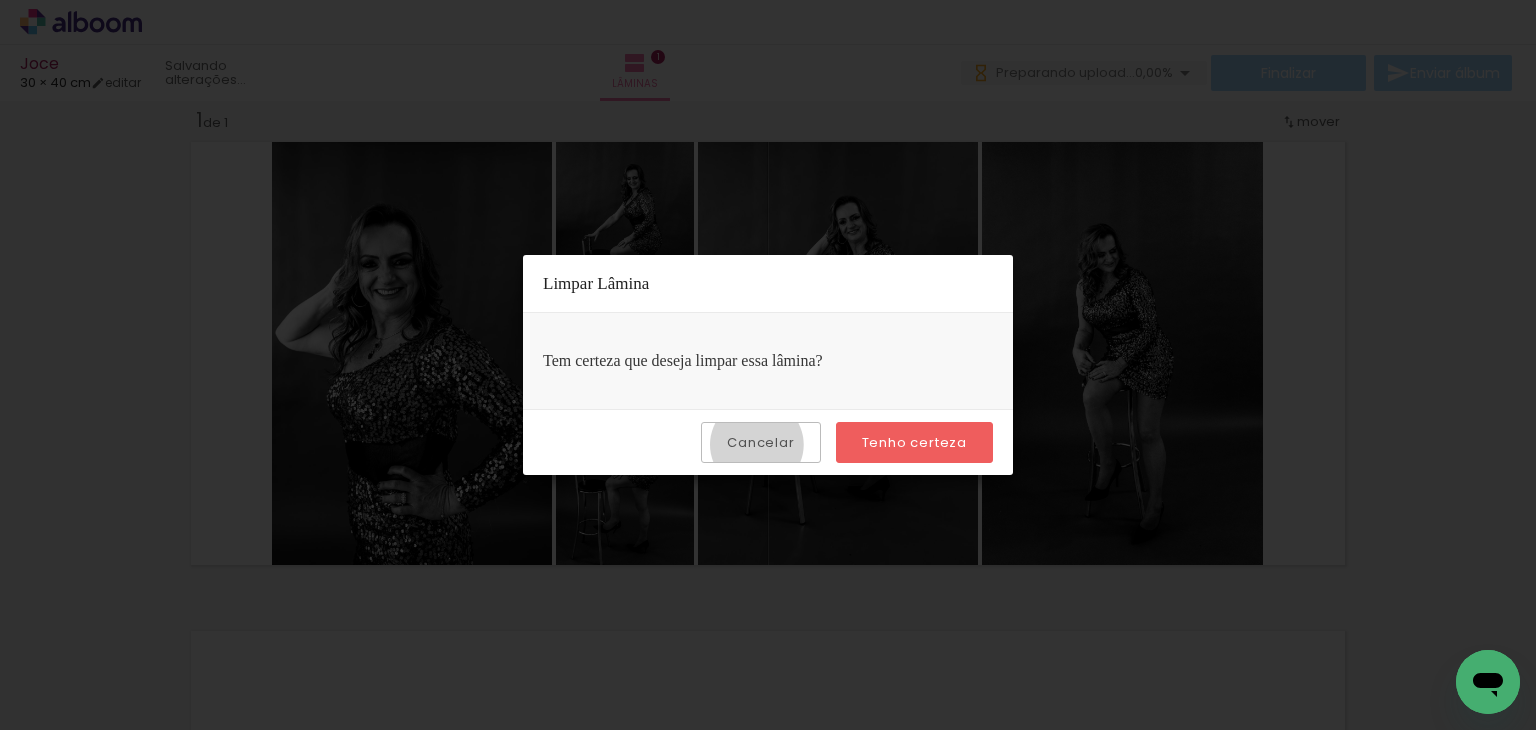 click on "Cancelar" at bounding box center (0, 0) 